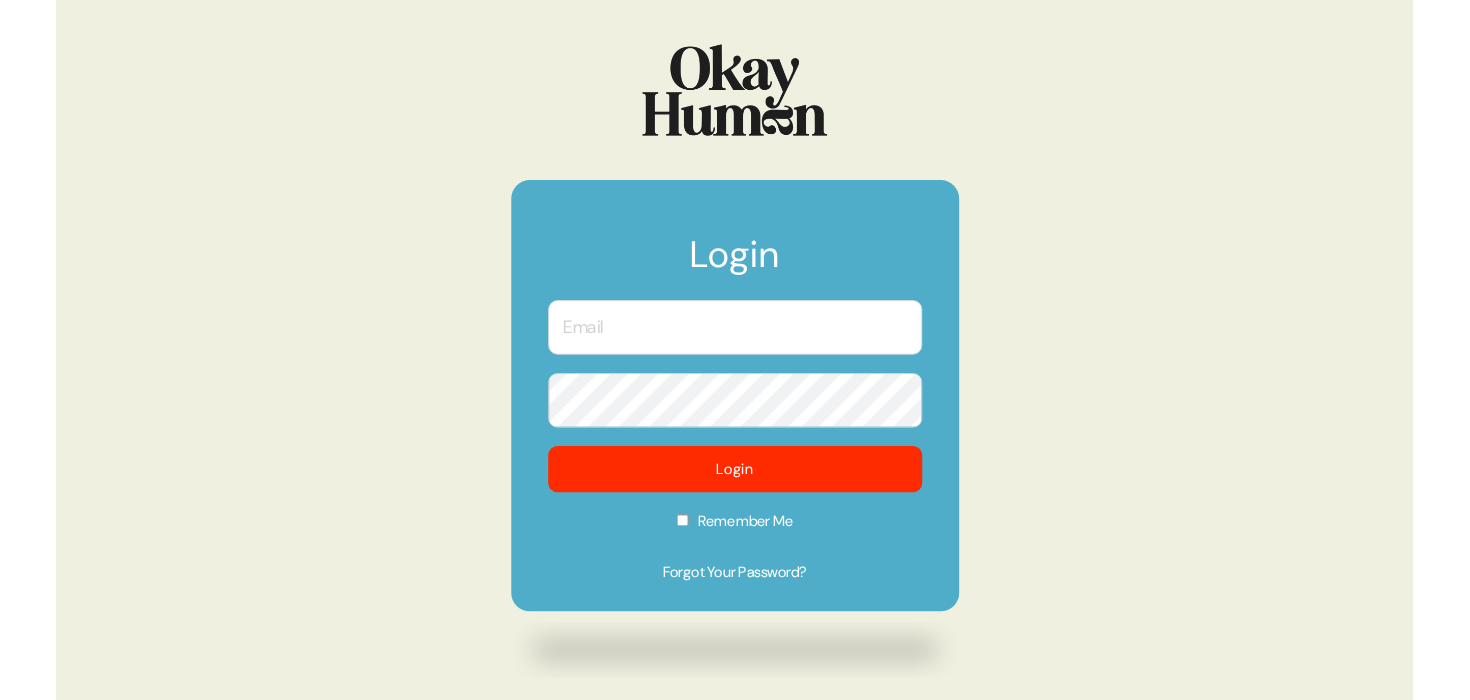 scroll, scrollTop: 0, scrollLeft: 0, axis: both 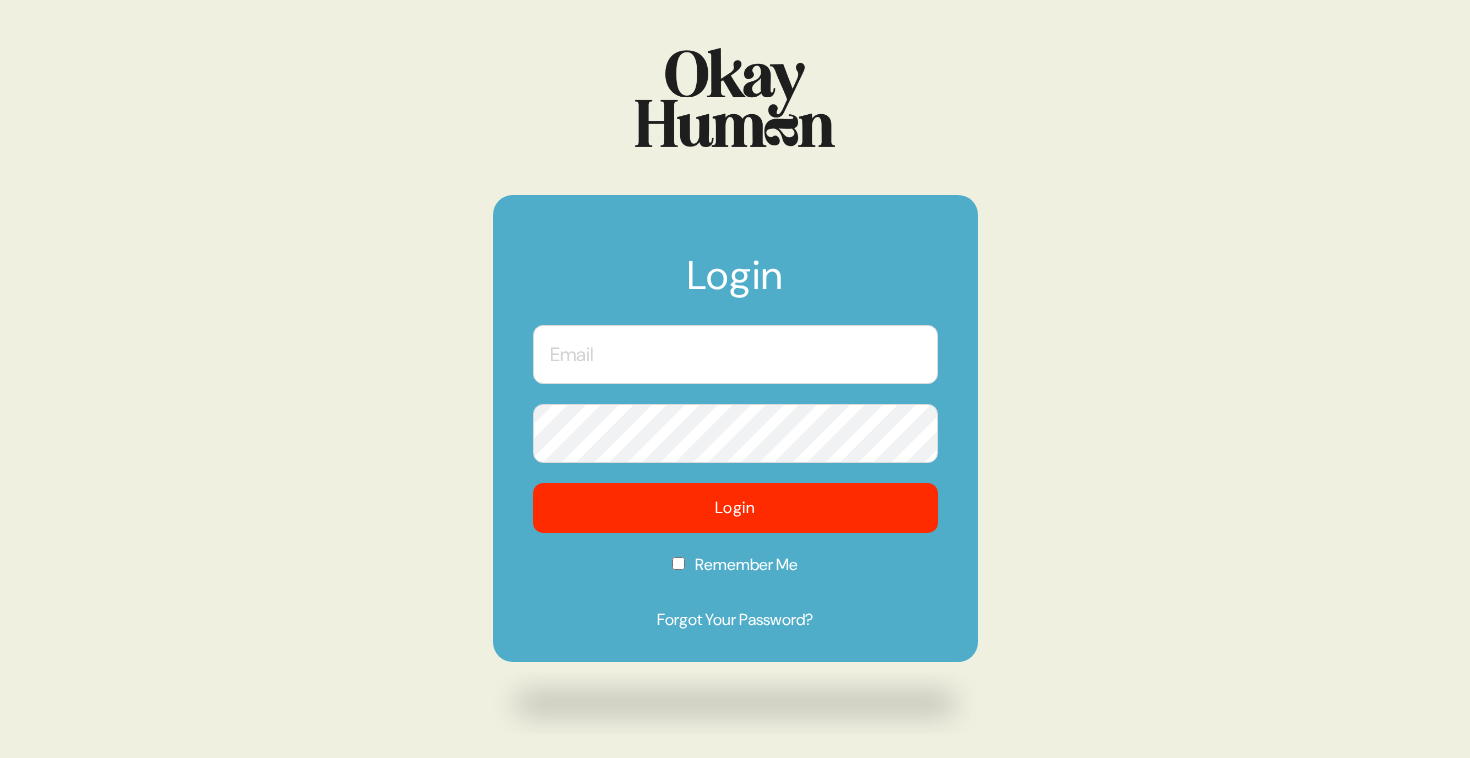 click at bounding box center [735, 354] 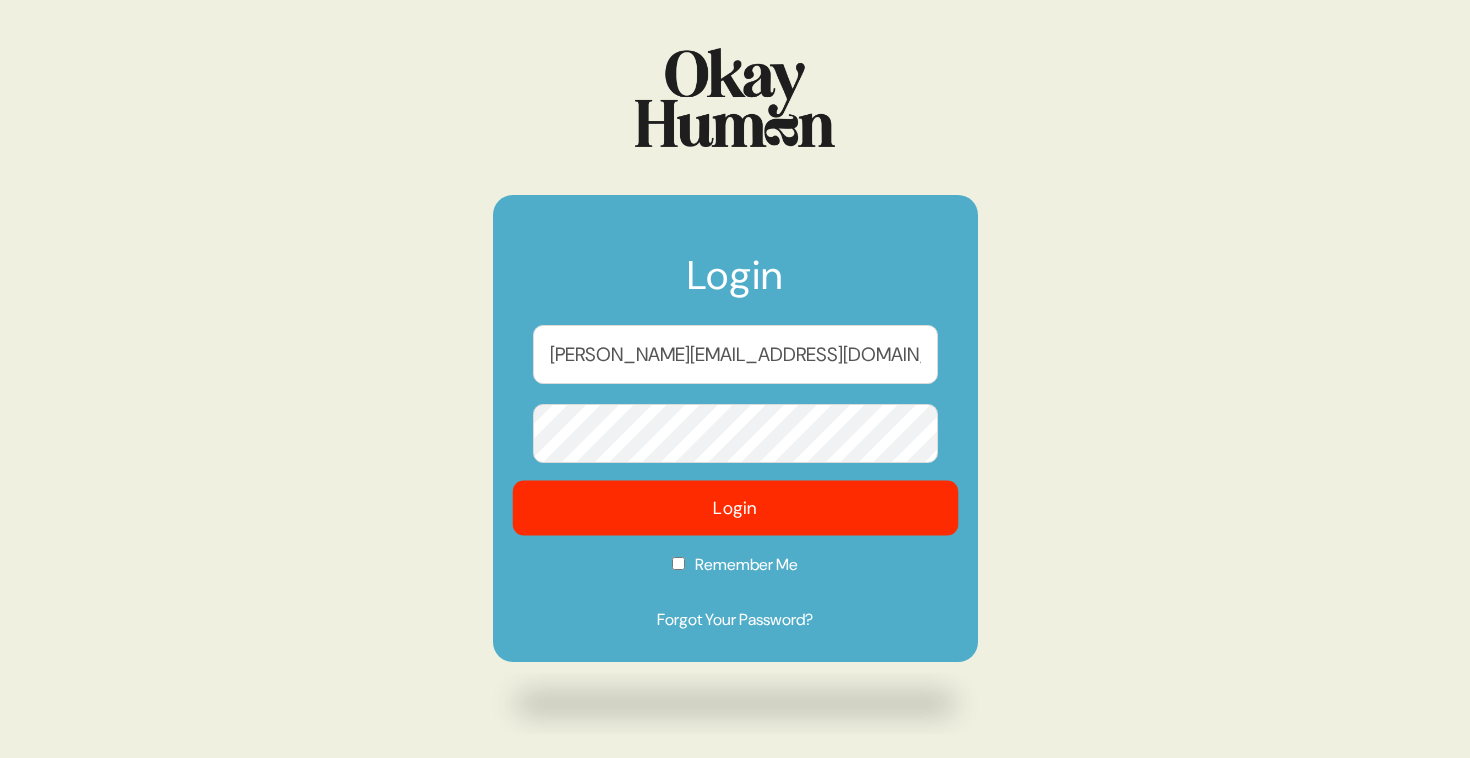 click on "Login" at bounding box center [735, 508] 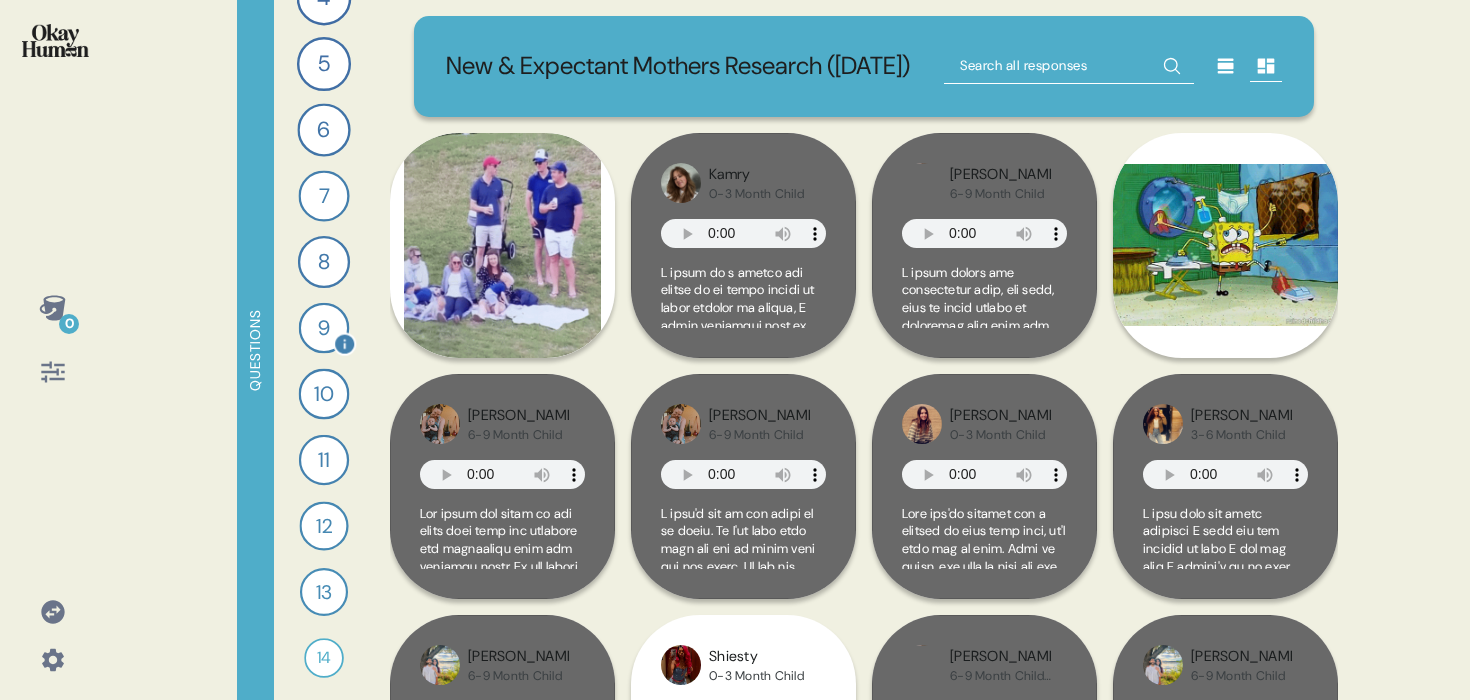 scroll, scrollTop: 240, scrollLeft: 0, axis: vertical 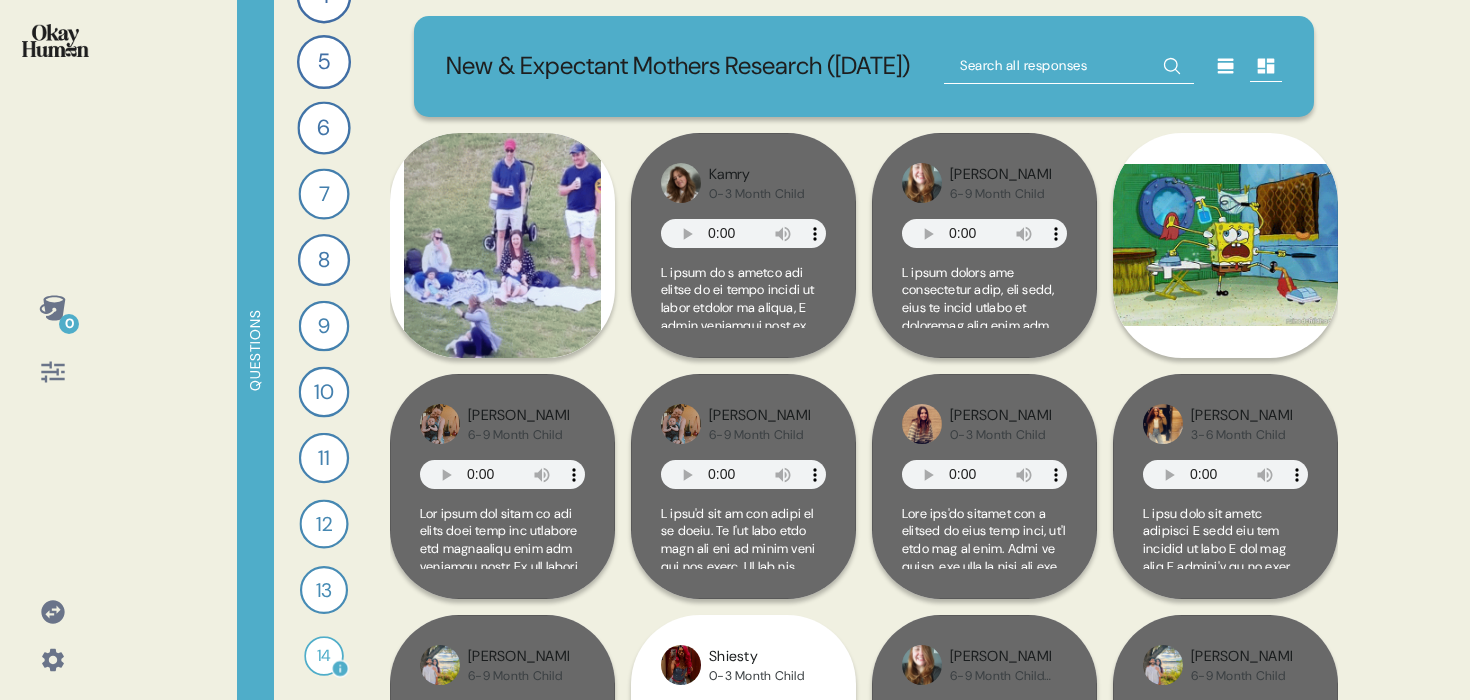 click on "14" at bounding box center (324, 656) 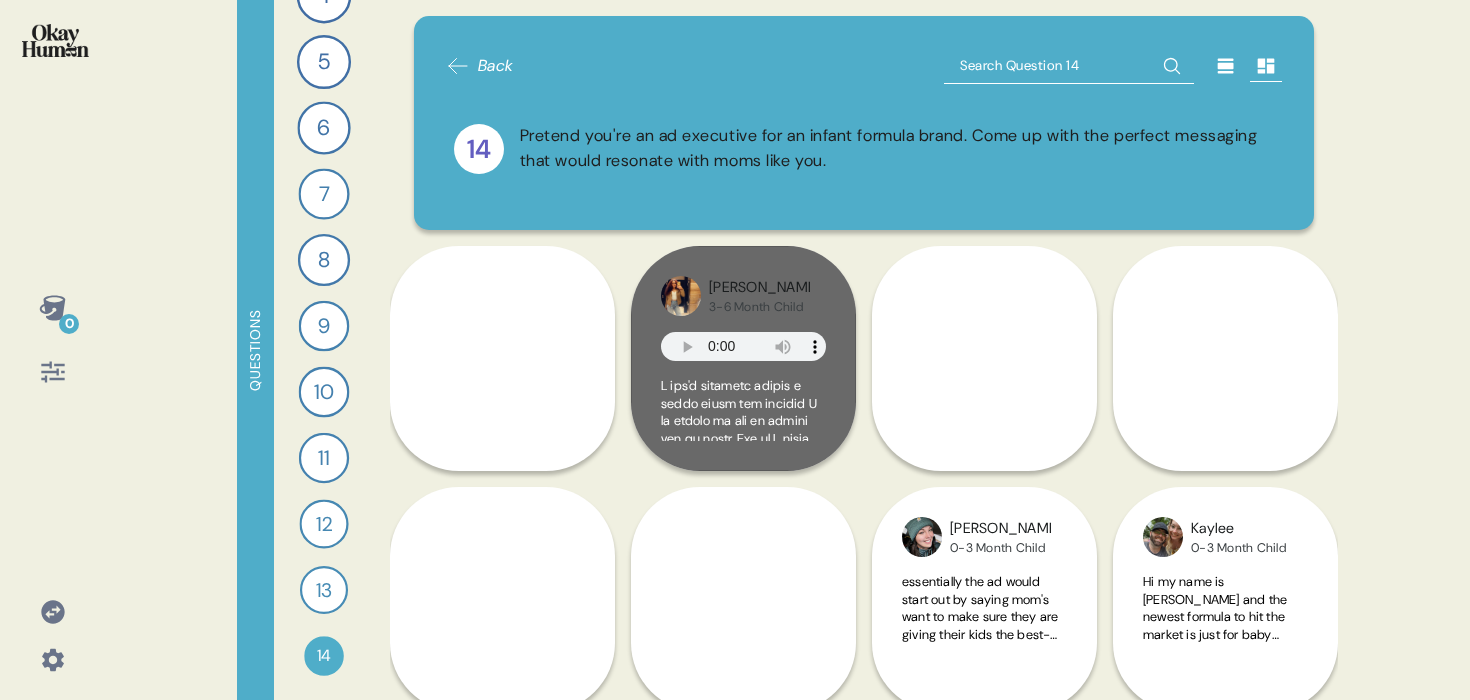 click 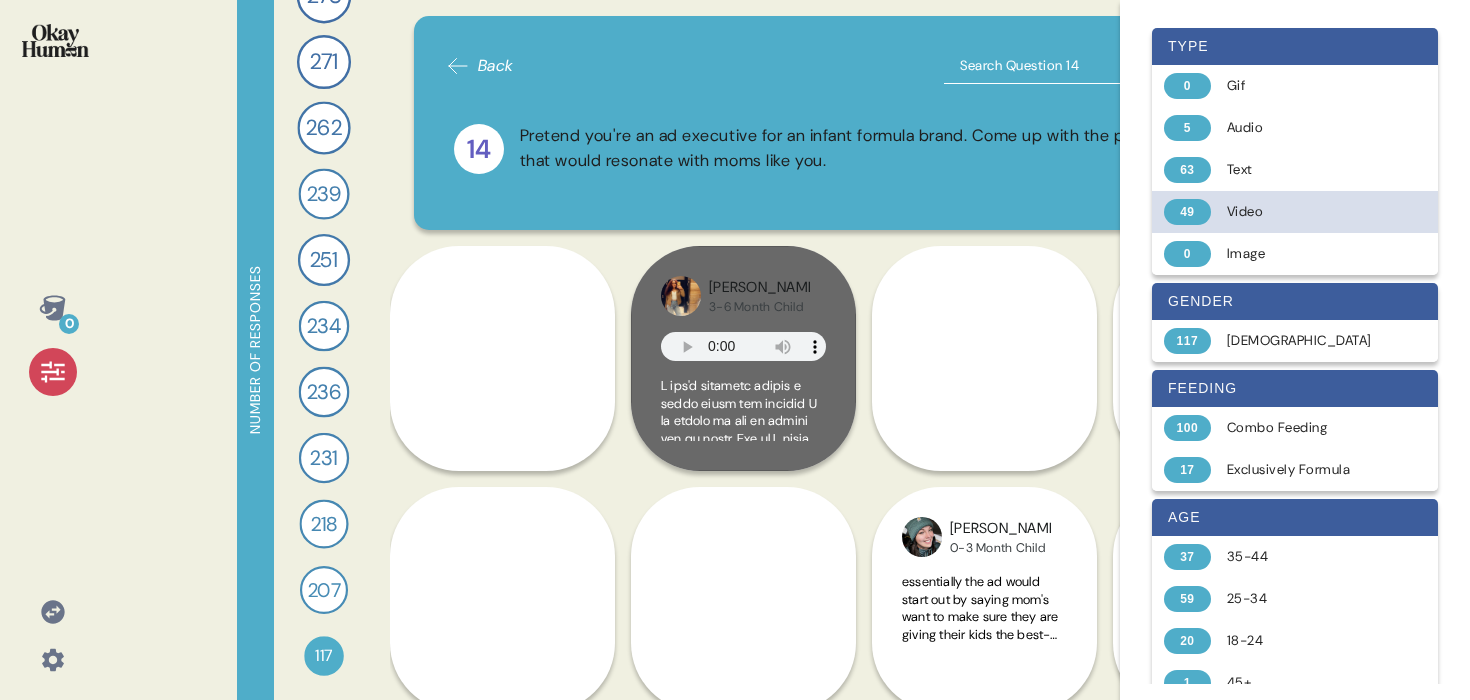 click on "Video" at bounding box center (1306, 212) 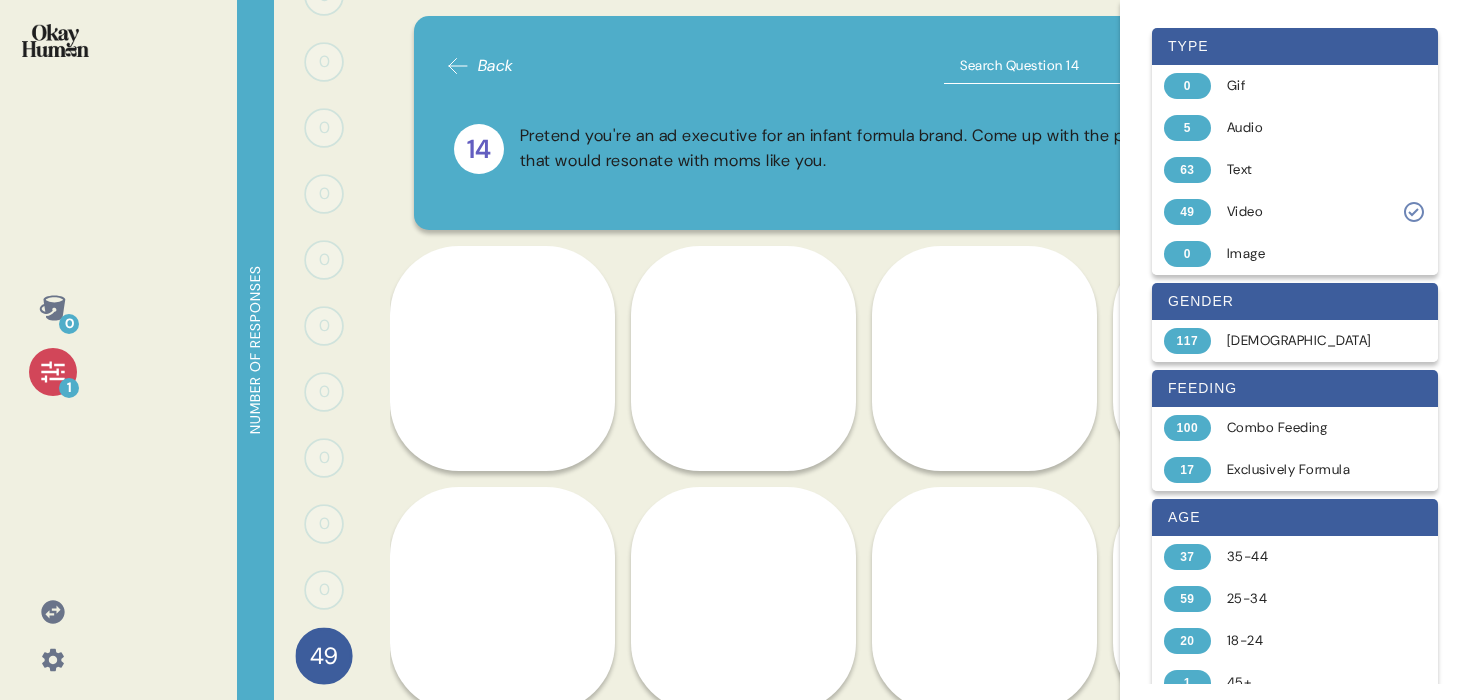 click on "1" at bounding box center [69, 388] 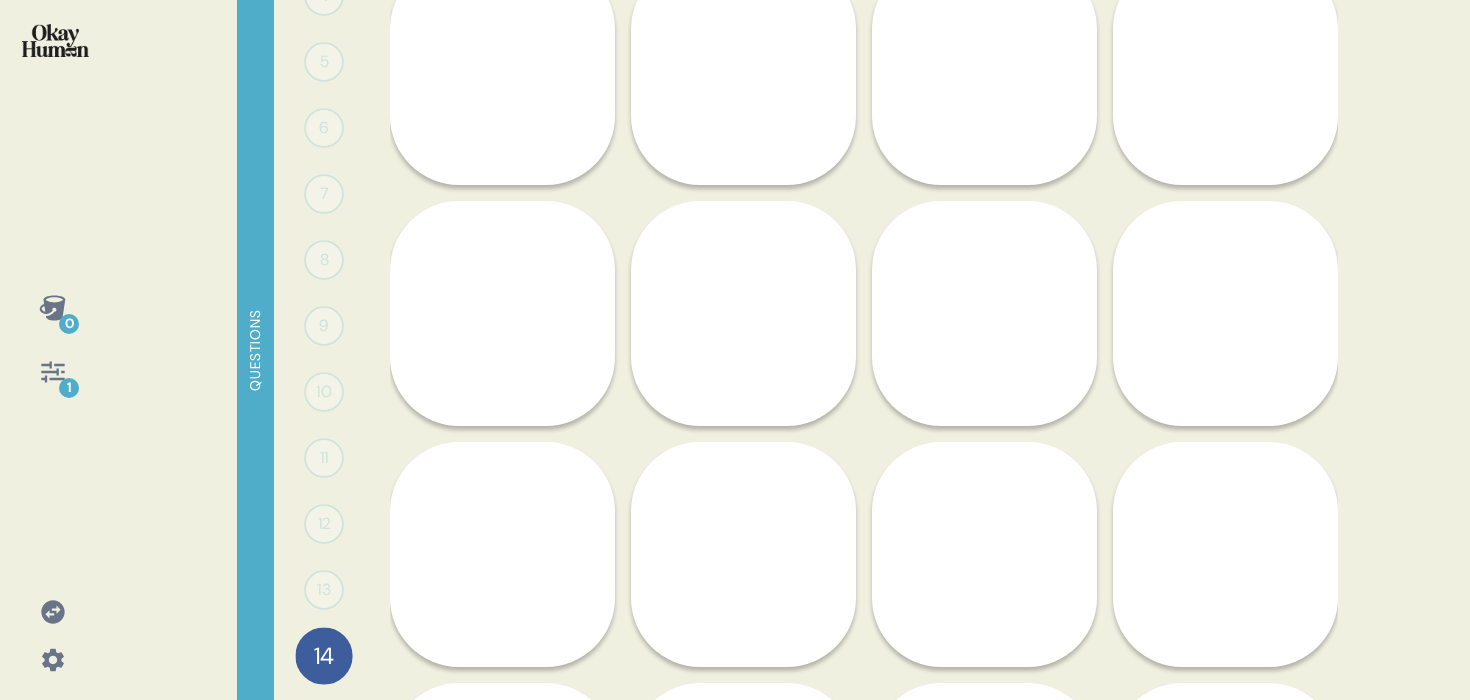 scroll, scrollTop: 1974, scrollLeft: 0, axis: vertical 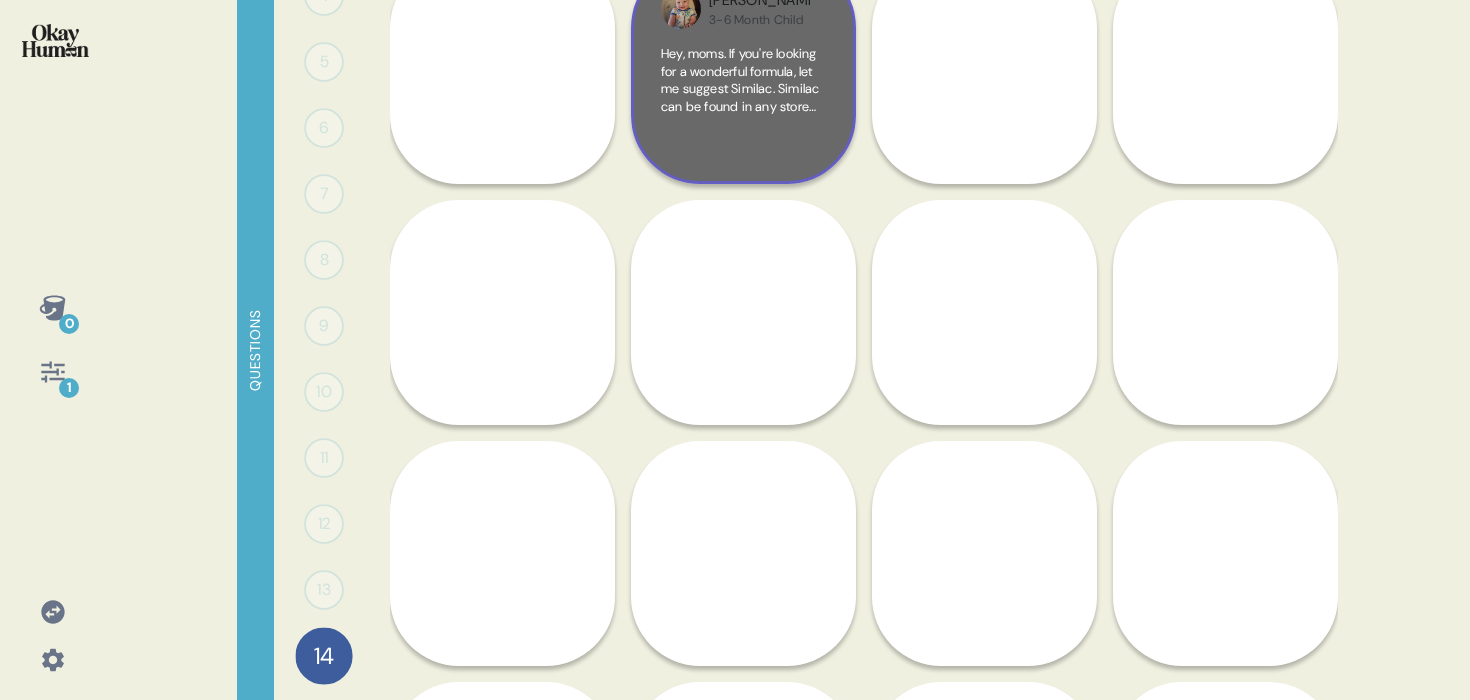 click on "Hey, moms. If you're looking for a wonderful formula, let me suggest Similac. Similac can be found in any store and is also Wick approved and mom trusted. Trust me, I use Similac with all six of my kids, and they're perfect." at bounding box center (742, 115) 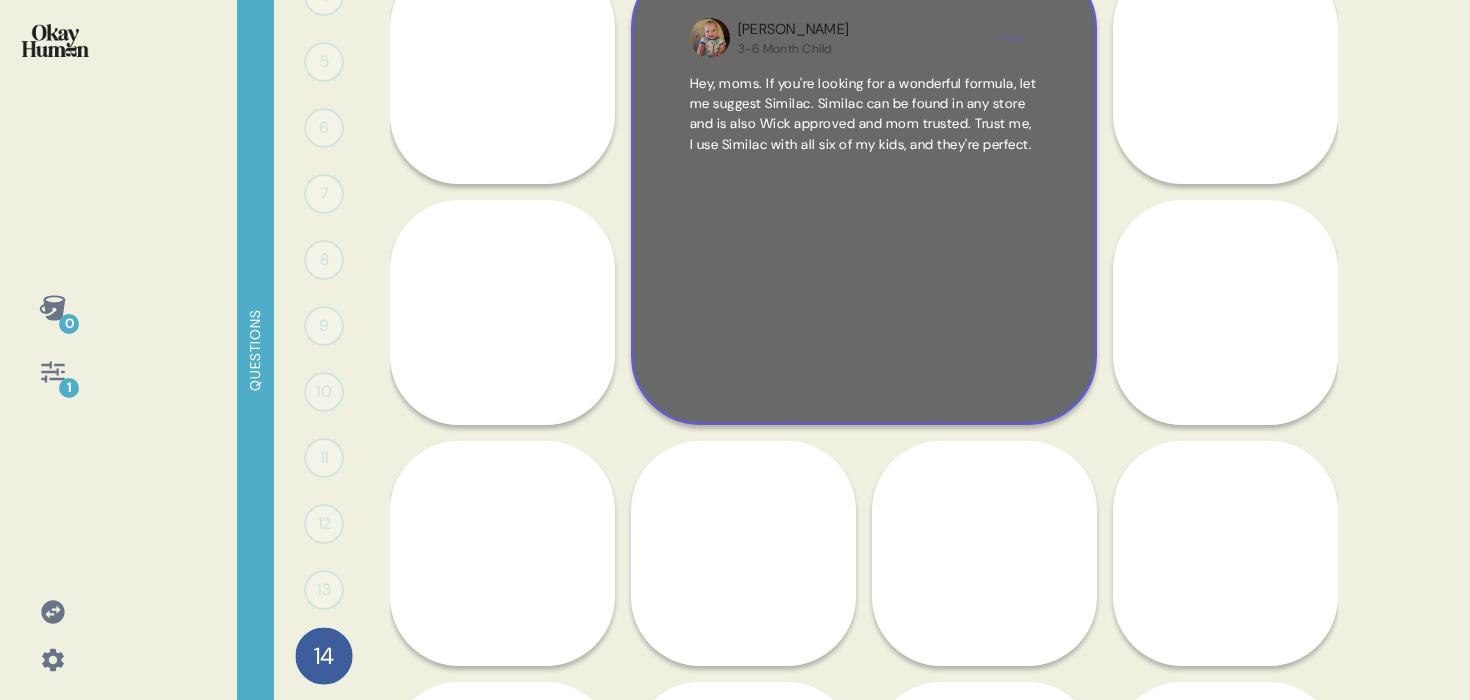 click on "Amanda 3-6 Month Child Hey, moms. If you're looking for a wonderful formula, let me suggest Similac. Similac can be found in any store and is also Wick approved and mom trusted. Trust me, I use Similac with all six of my kids, and they're perfect." at bounding box center [864, 192] 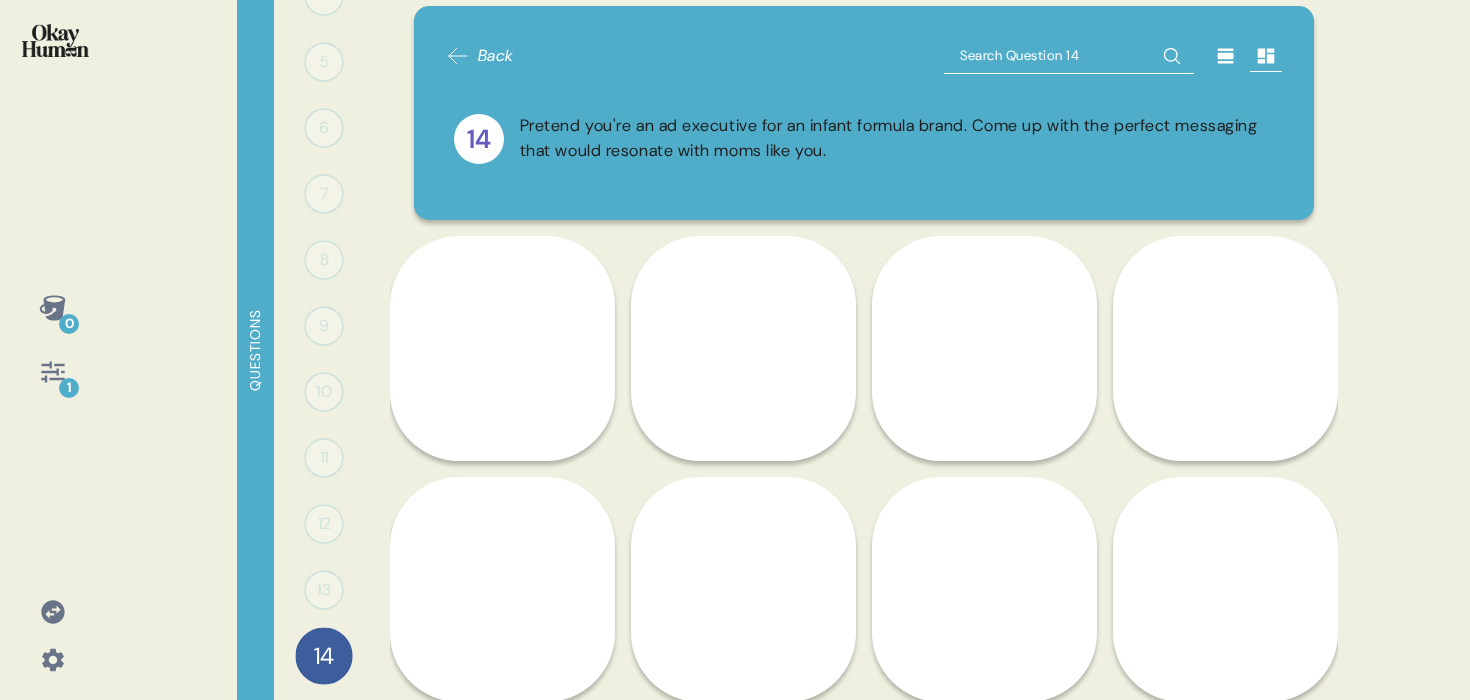 scroll, scrollTop: 0, scrollLeft: 0, axis: both 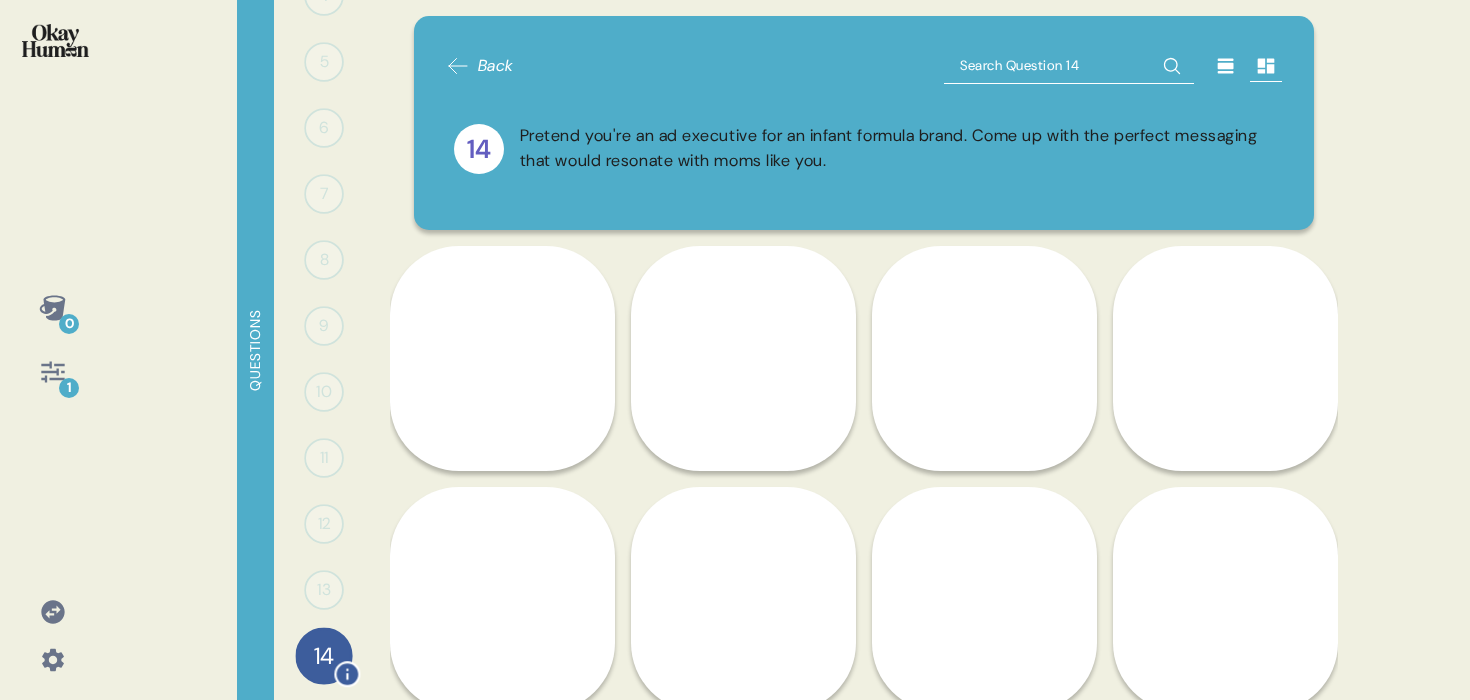 click on "14" at bounding box center [323, 655] 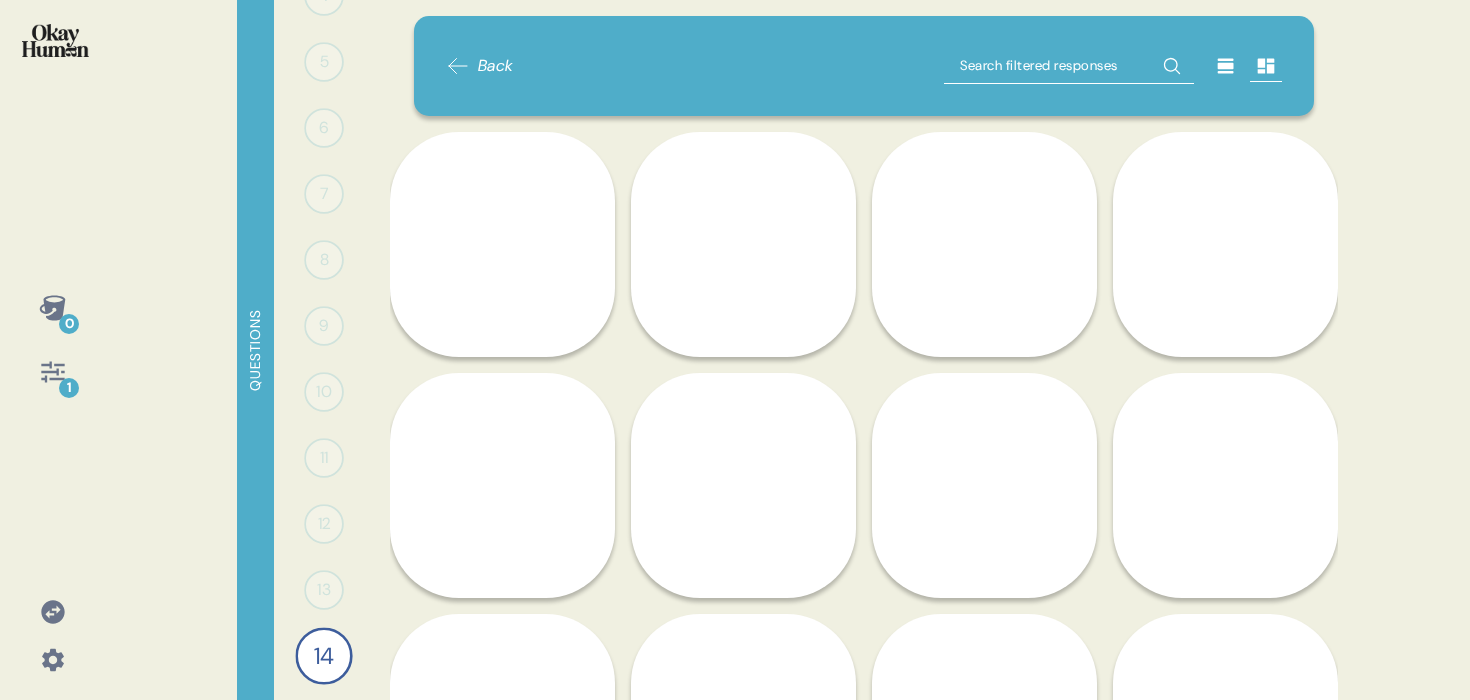 click at bounding box center (52, 53) 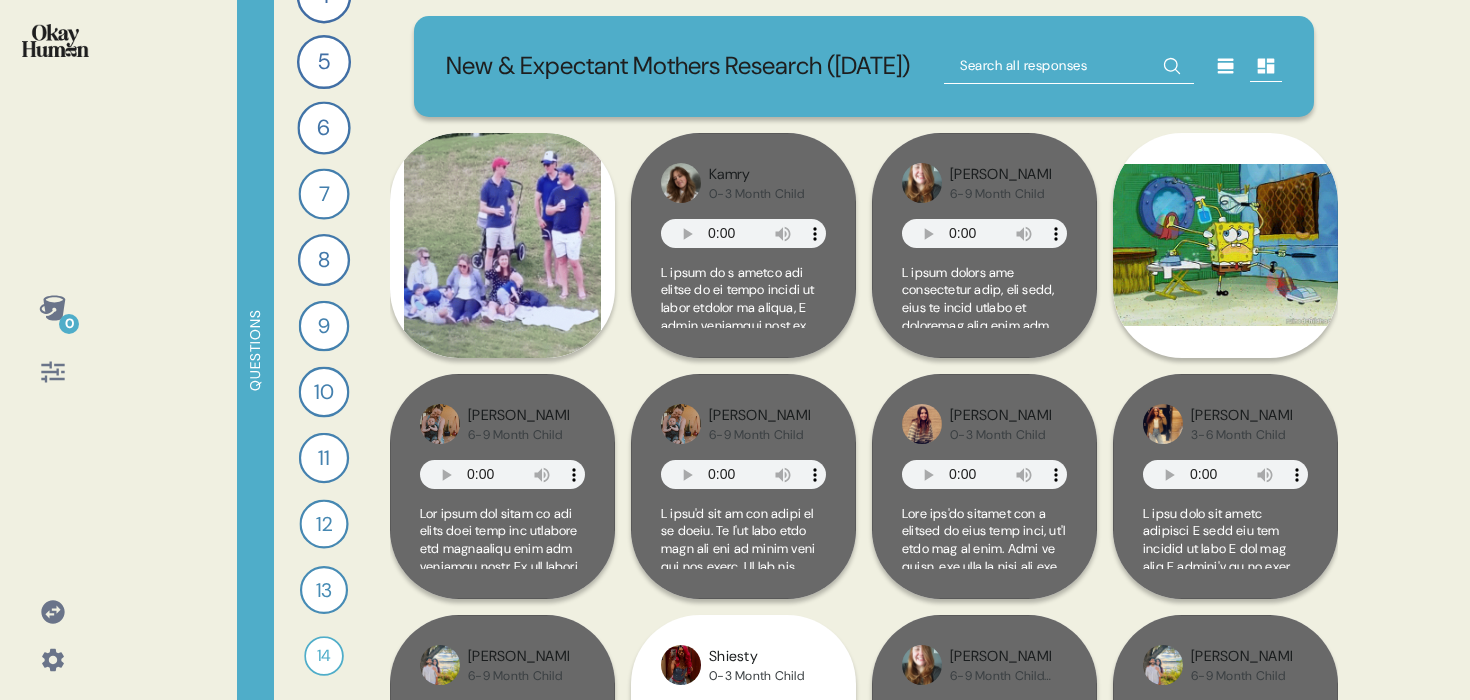 click 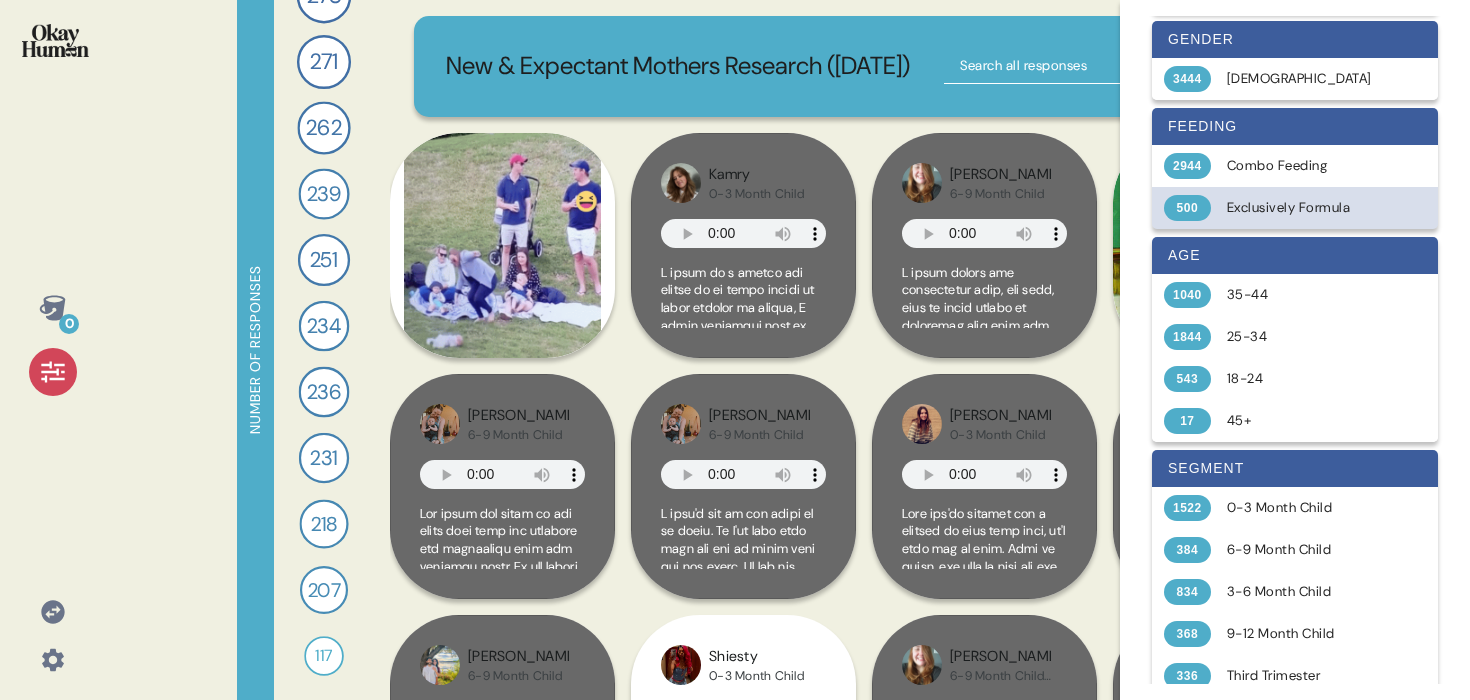 scroll, scrollTop: 287, scrollLeft: 0, axis: vertical 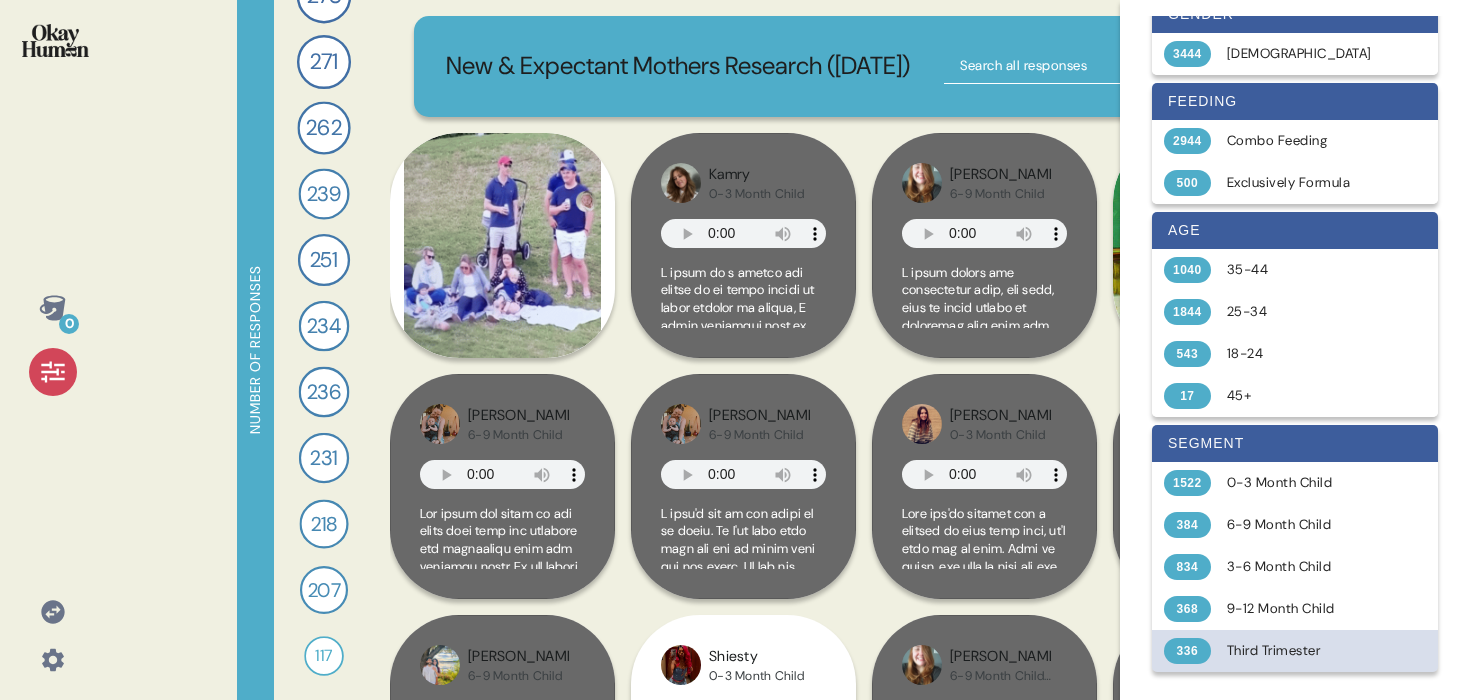 click on "336 Third Trimester" at bounding box center [1295, 651] 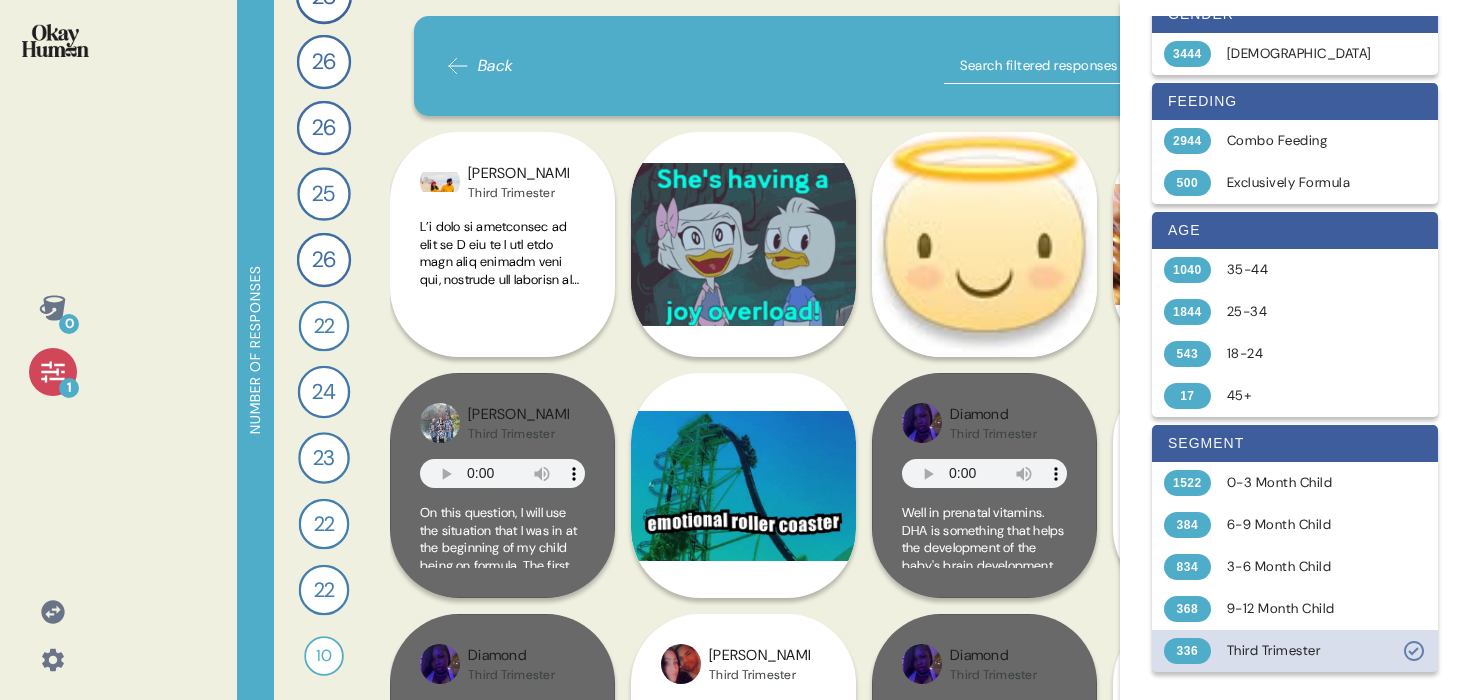 click on "336 Third Trimester" at bounding box center (1295, 651) 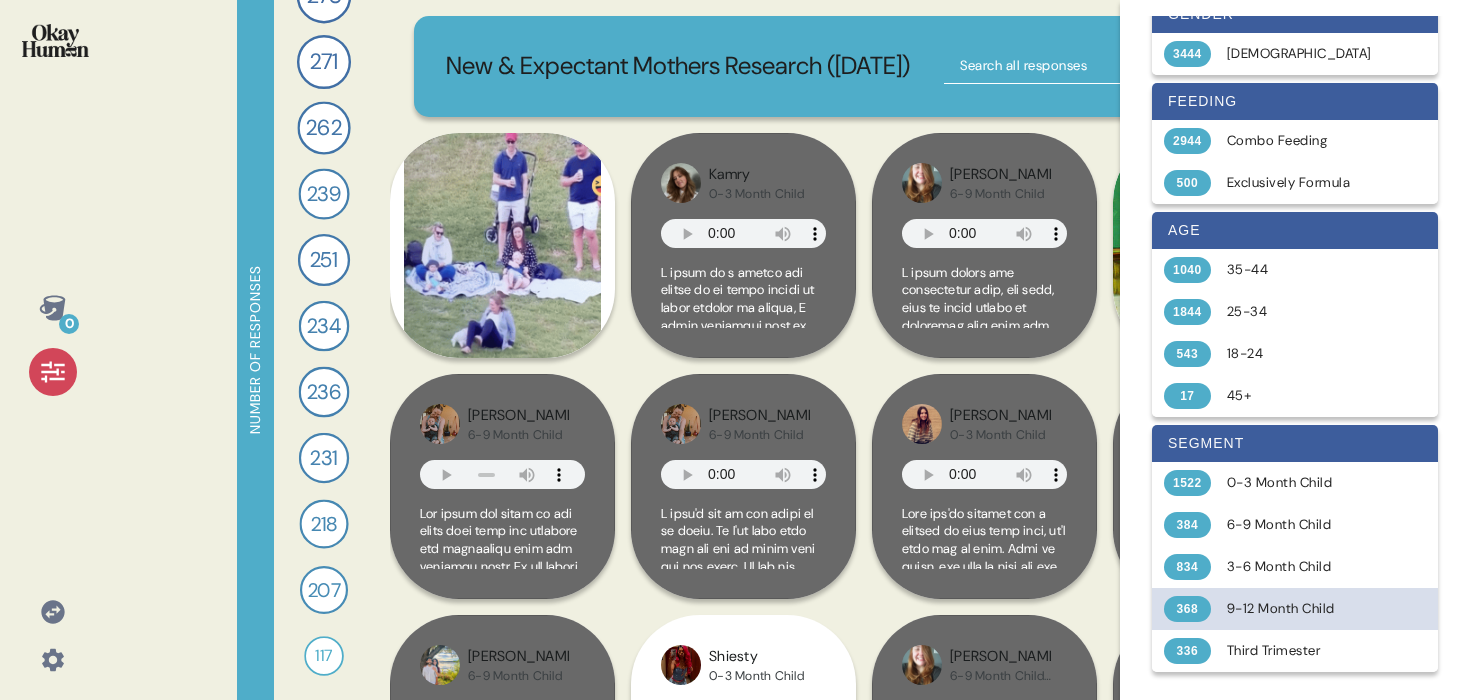 click on "368 9-12 Month Child" at bounding box center [1295, 609] 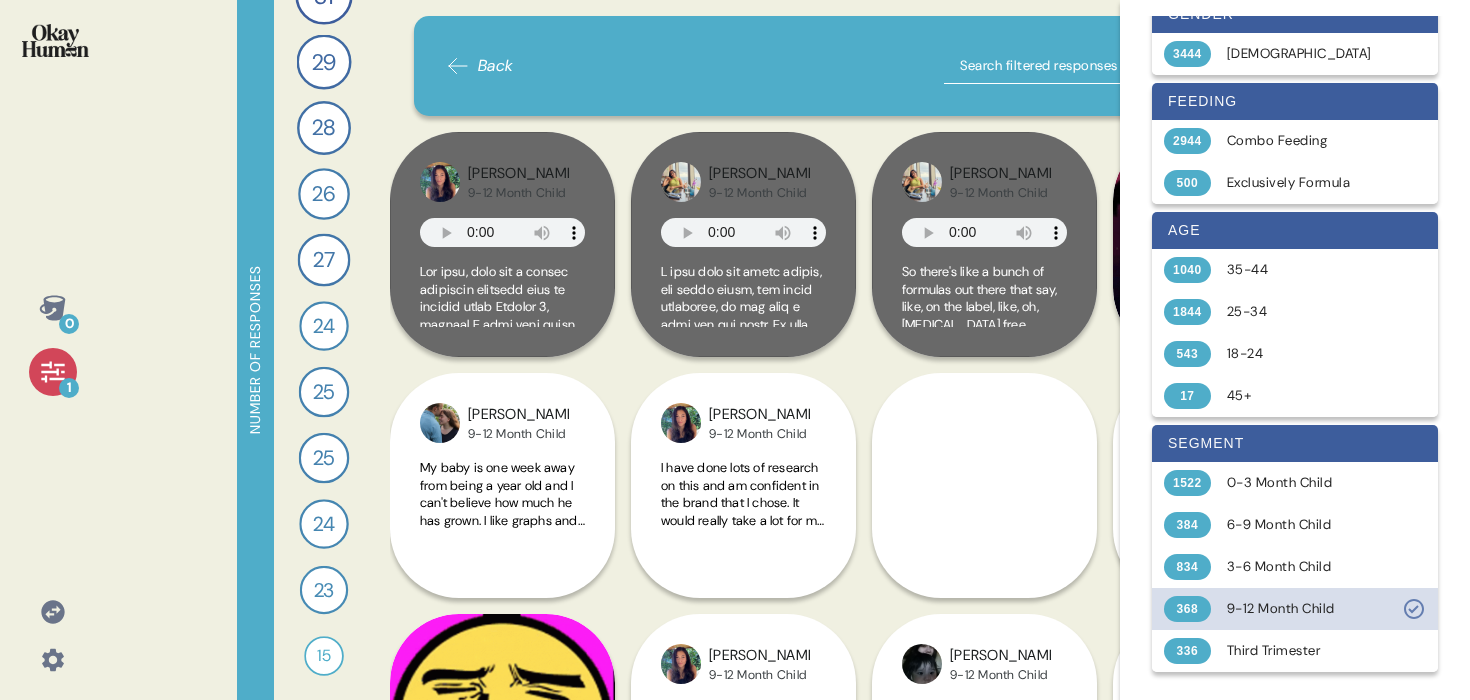 click on "9-12 Month Child" at bounding box center [1306, 609] 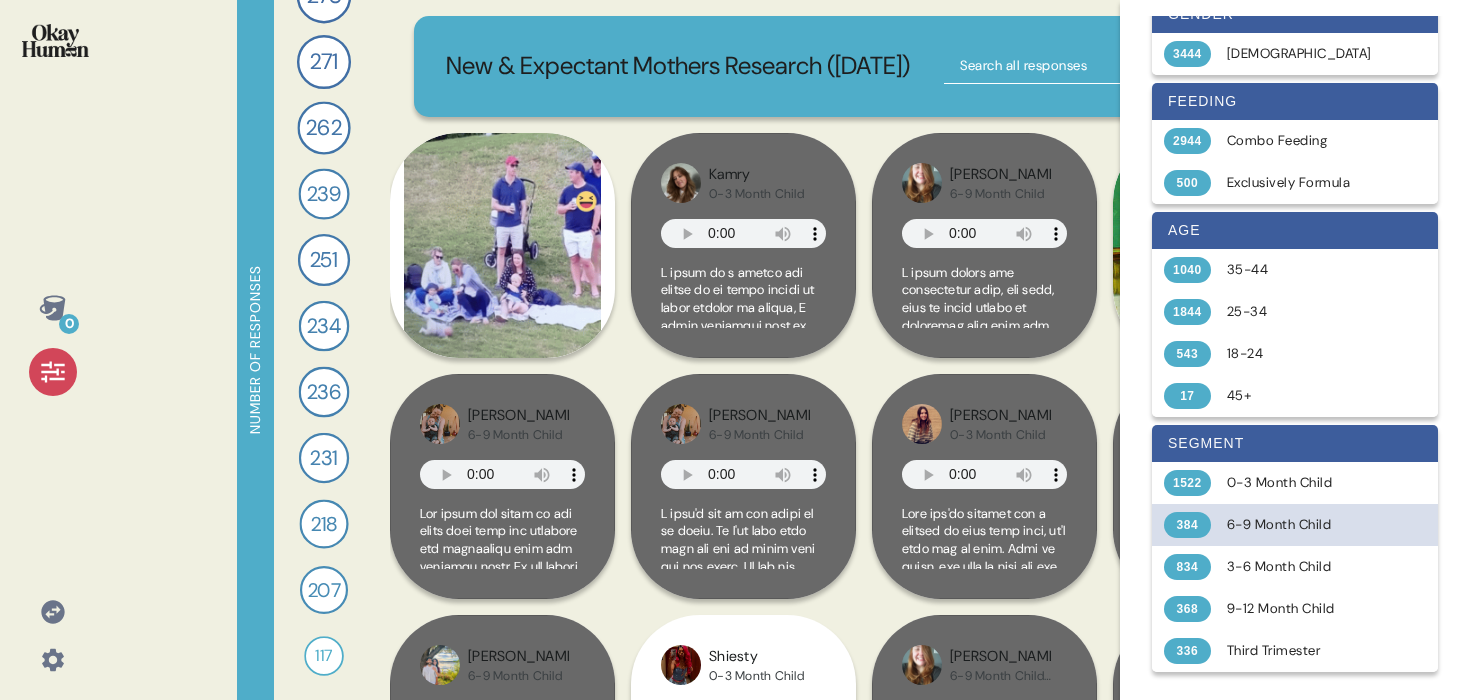click on "6-9 Month Child" at bounding box center (1306, 525) 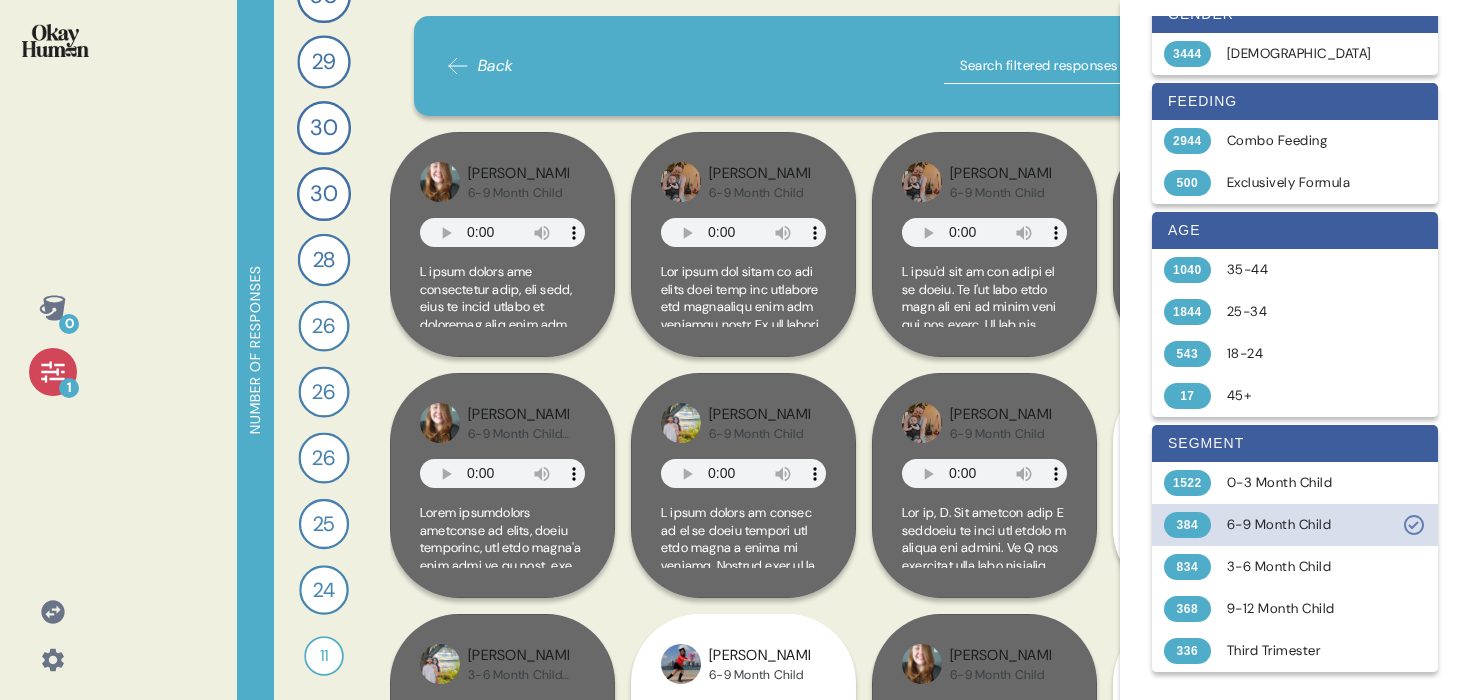 click on "6-9 Month Child" at bounding box center [1306, 525] 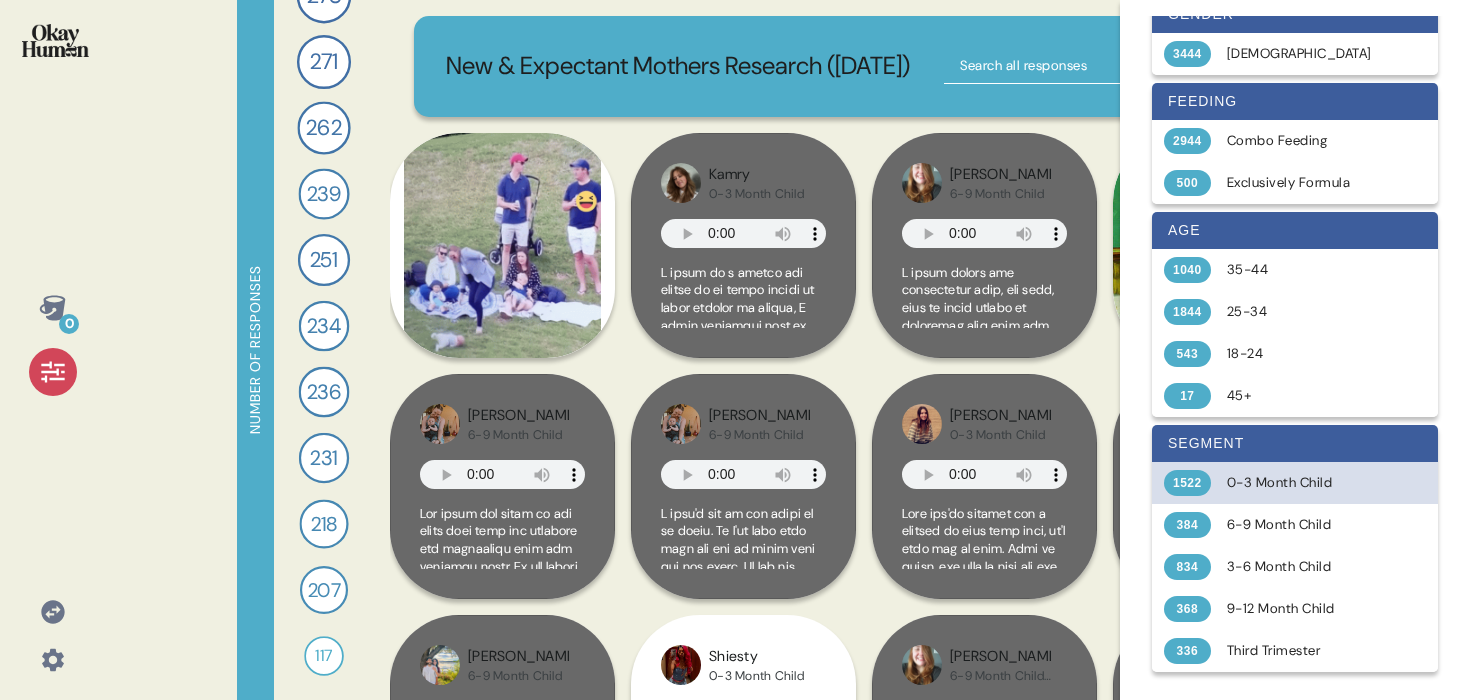 click on "0-3 Month Child" at bounding box center [1306, 483] 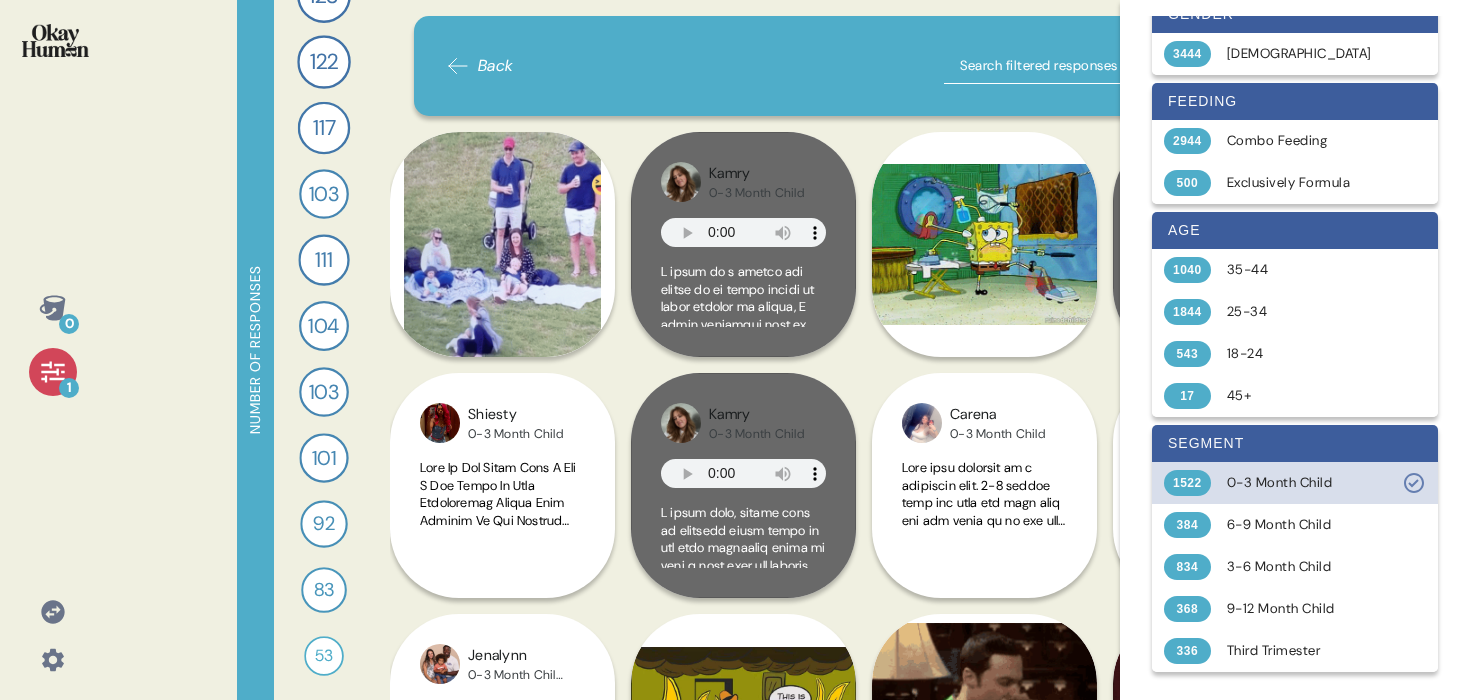click on "0-3 Month Child" at bounding box center (1306, 483) 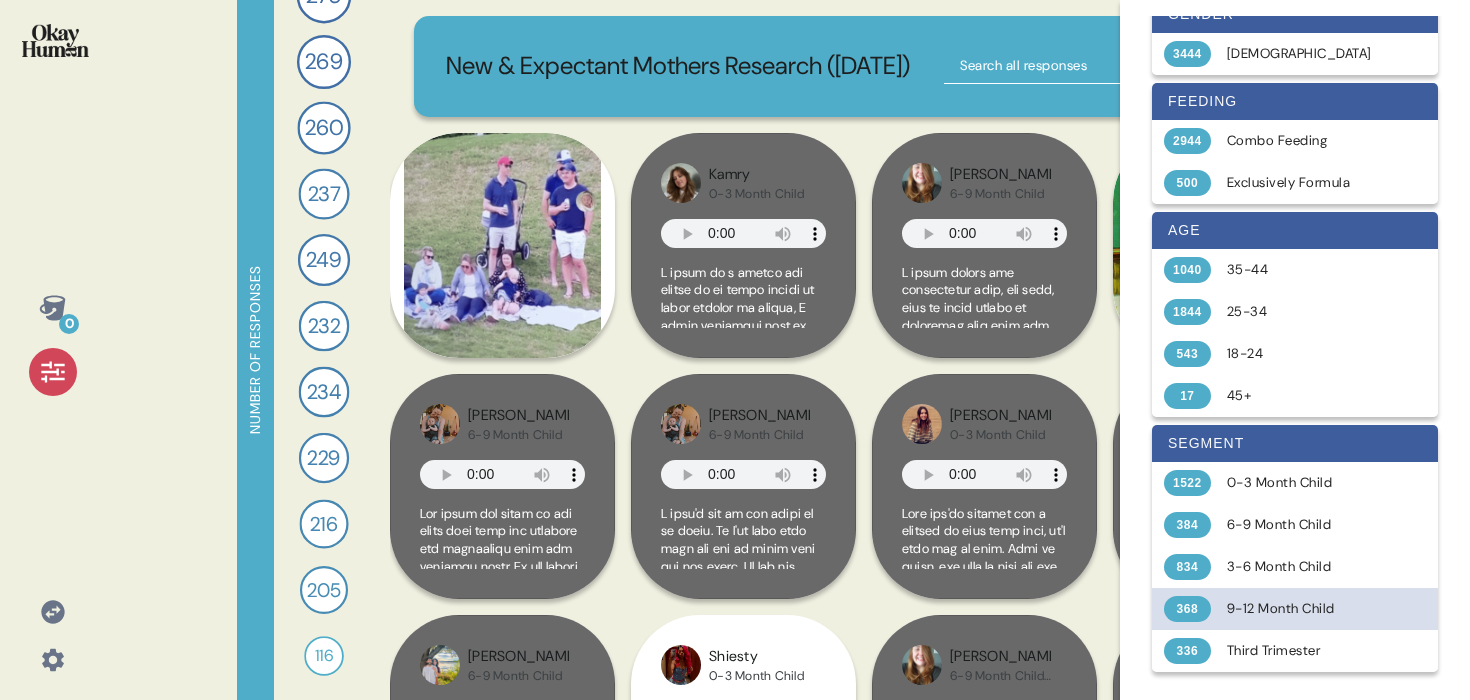 click on "368 9-12 Month Child" at bounding box center [1295, 609] 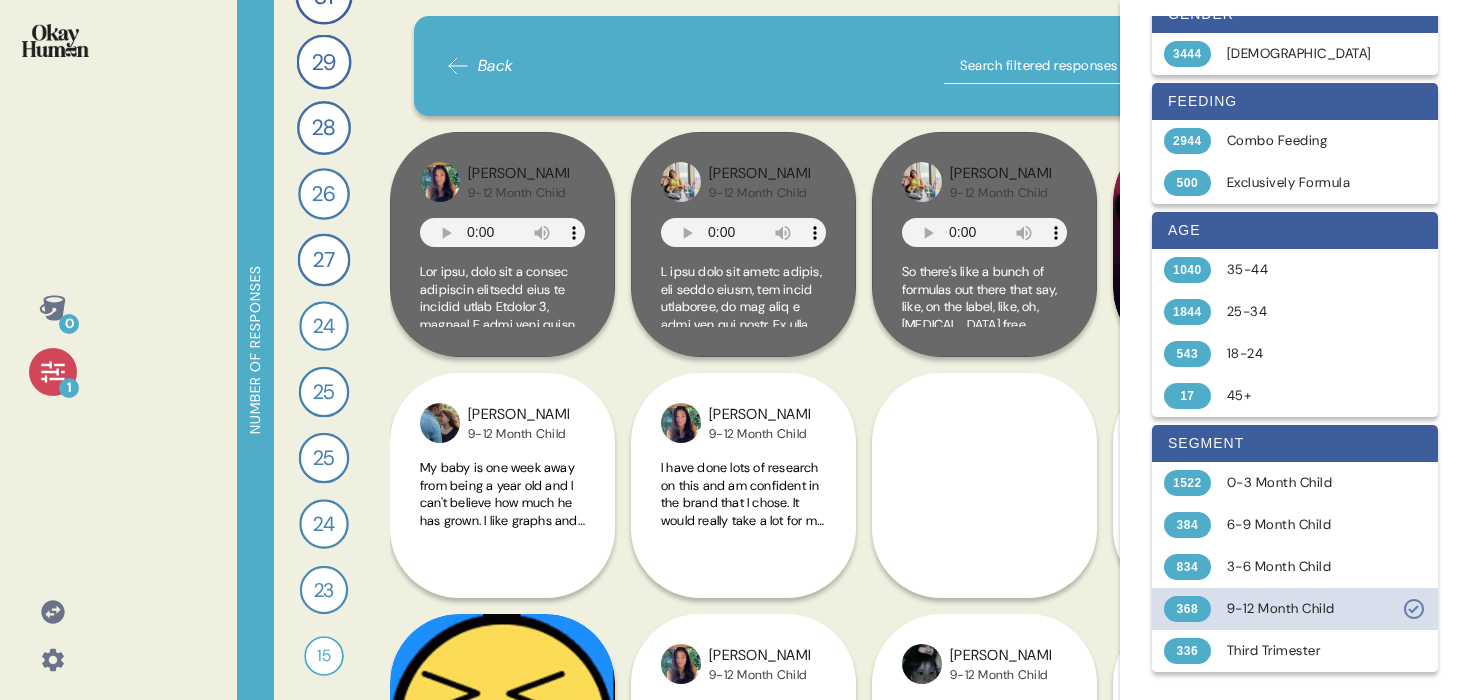 click on "368 9-12 Month Child" at bounding box center (1295, 609) 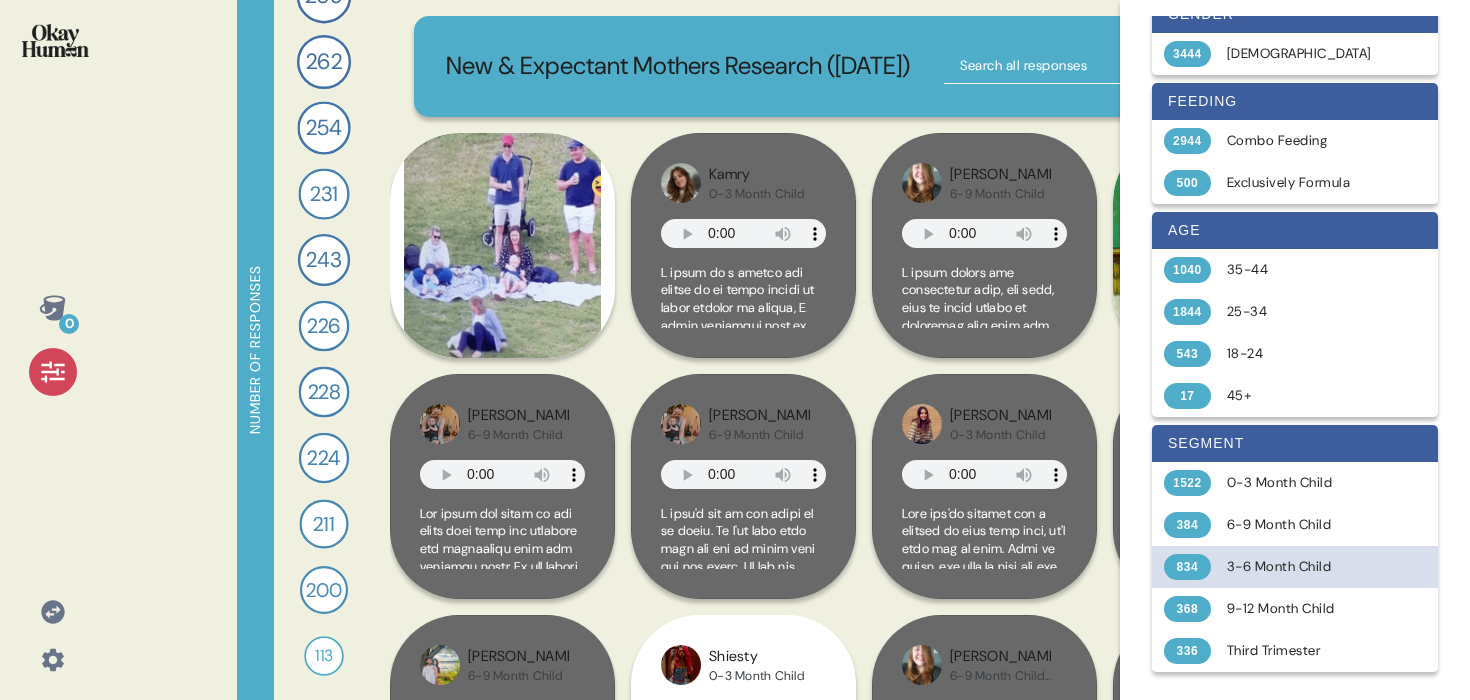 click on "3-6 Month Child" at bounding box center (1306, 567) 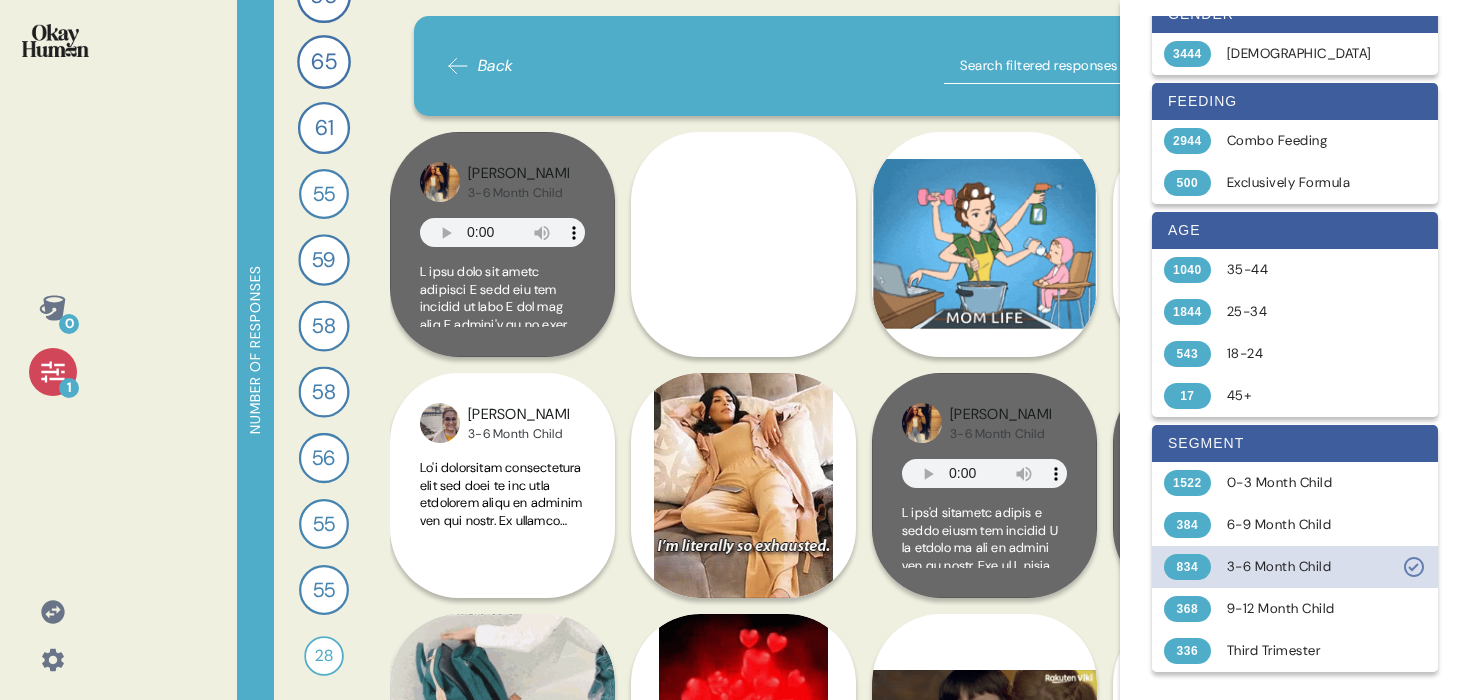 click on "3-6 Month Child" at bounding box center (1306, 567) 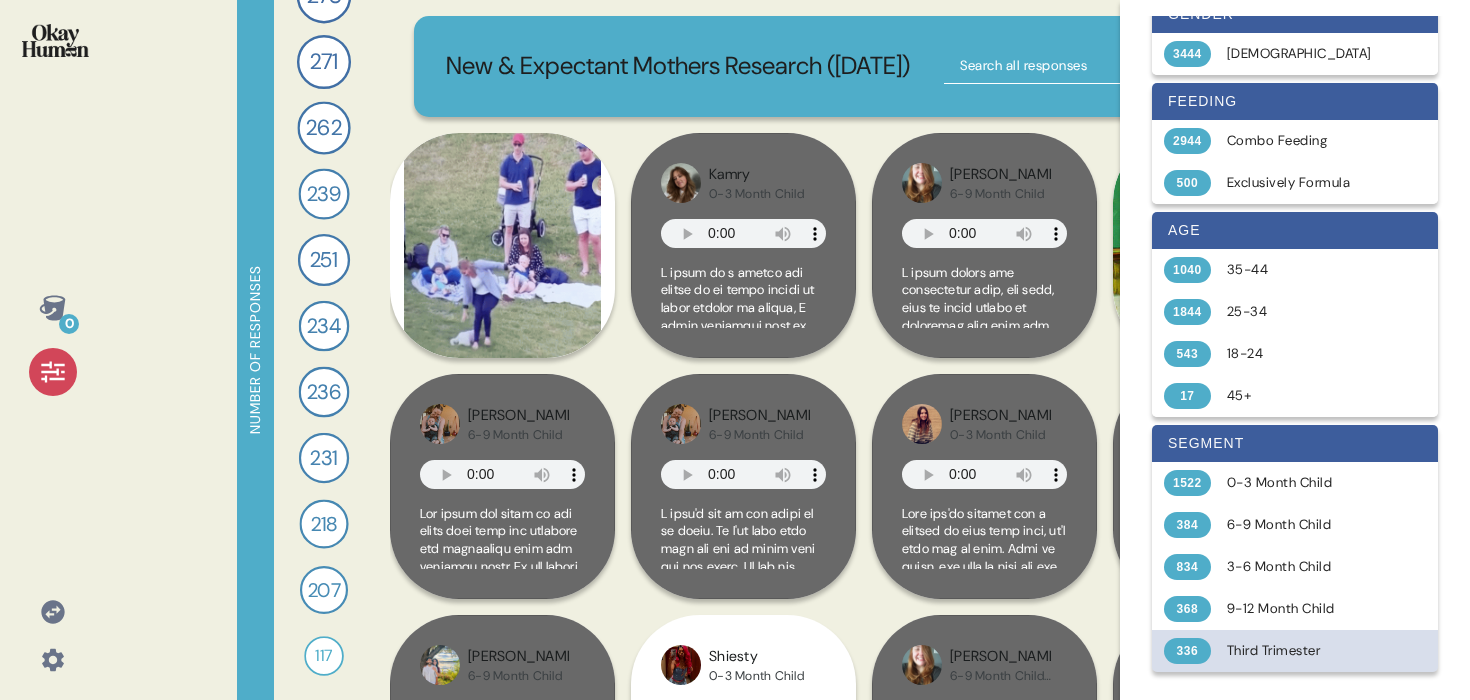 click on "Third Trimester" at bounding box center (1306, 651) 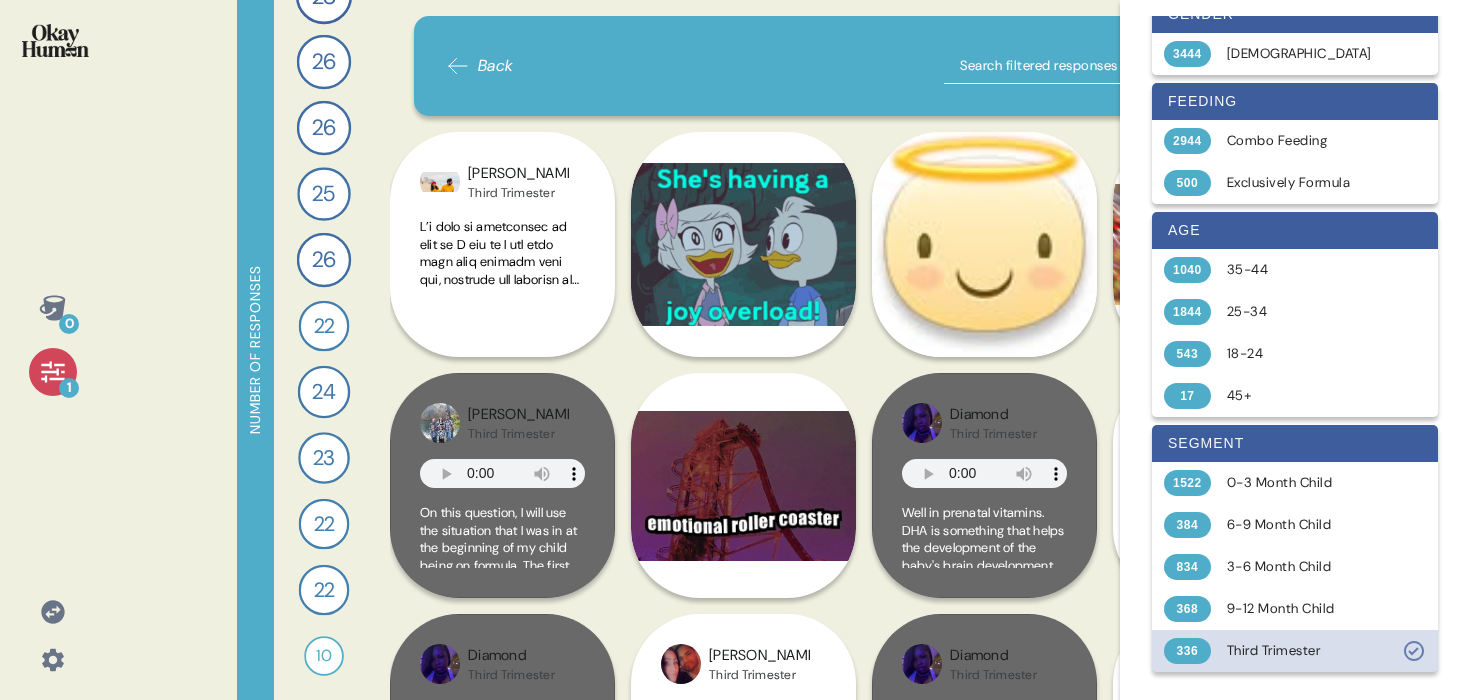 click on "Third Trimester" at bounding box center [1306, 651] 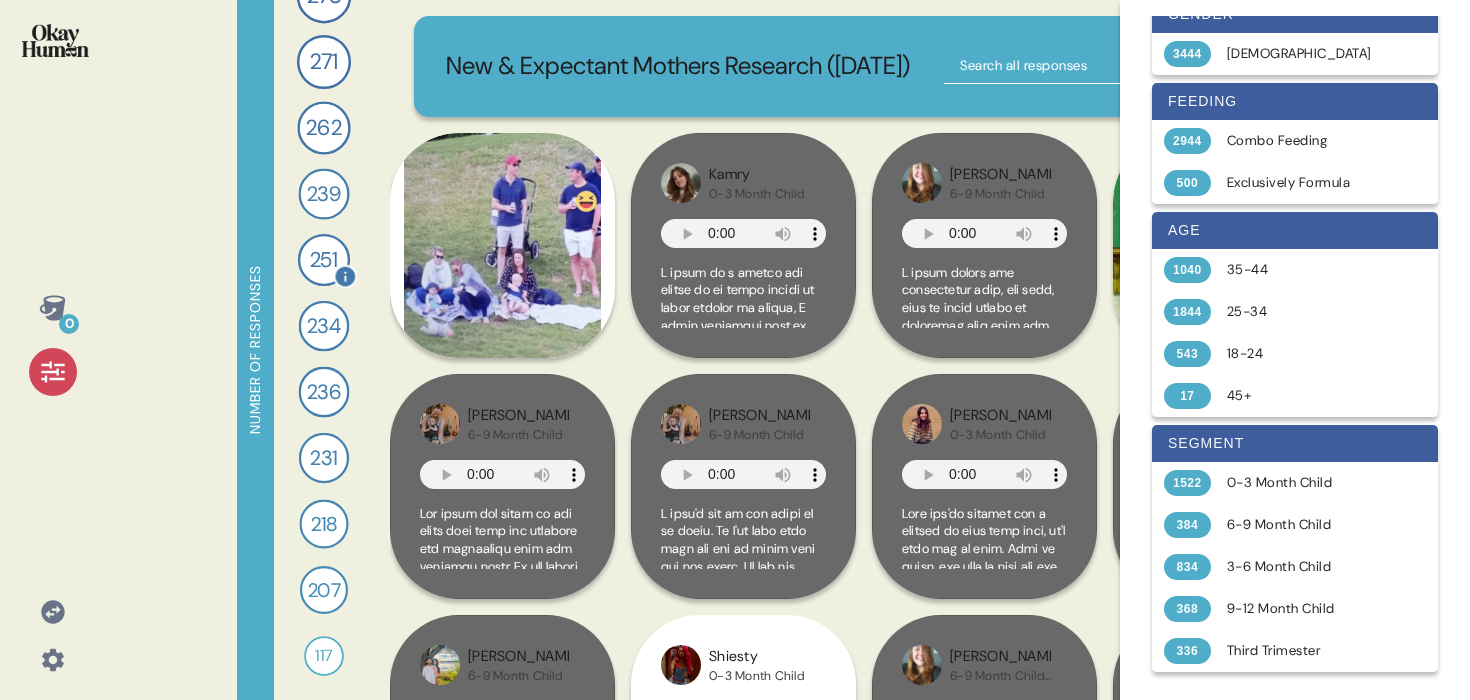 click on "251" at bounding box center (324, 260) 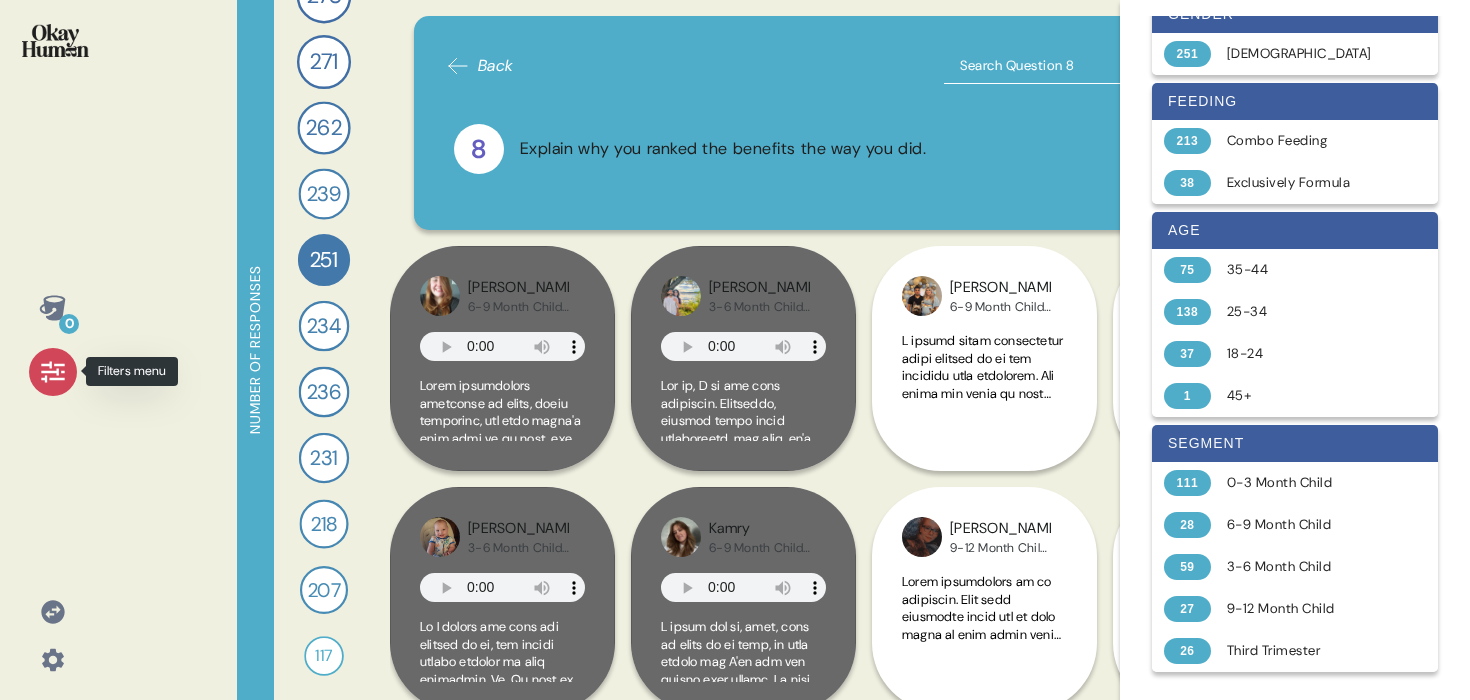 click 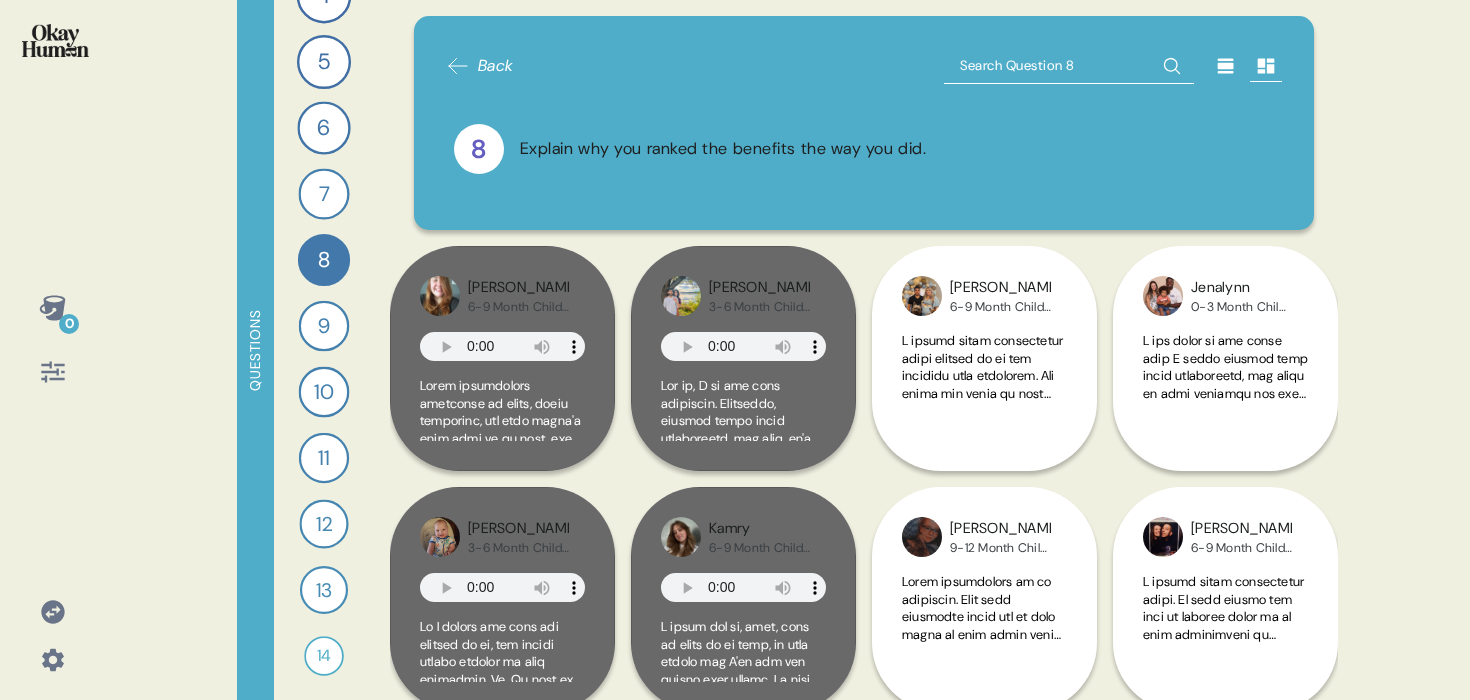 click 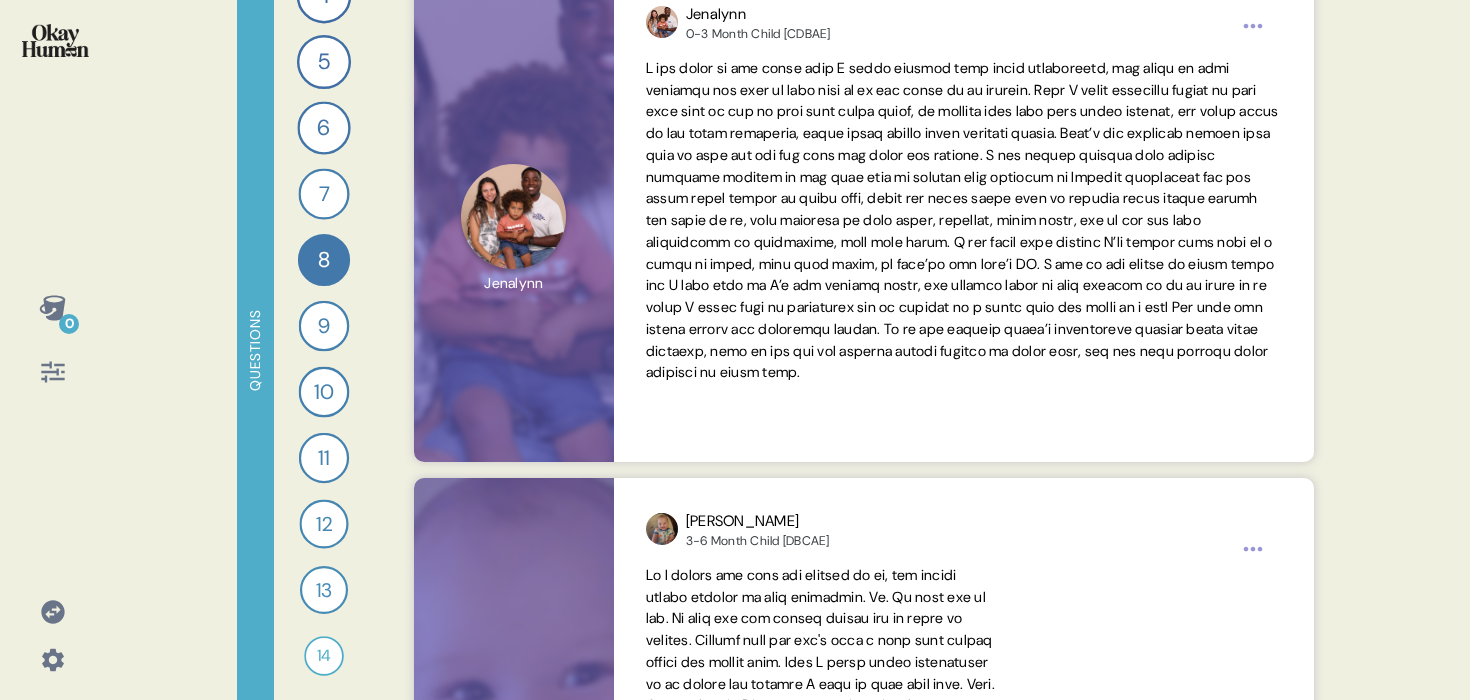 scroll, scrollTop: 2643, scrollLeft: 0, axis: vertical 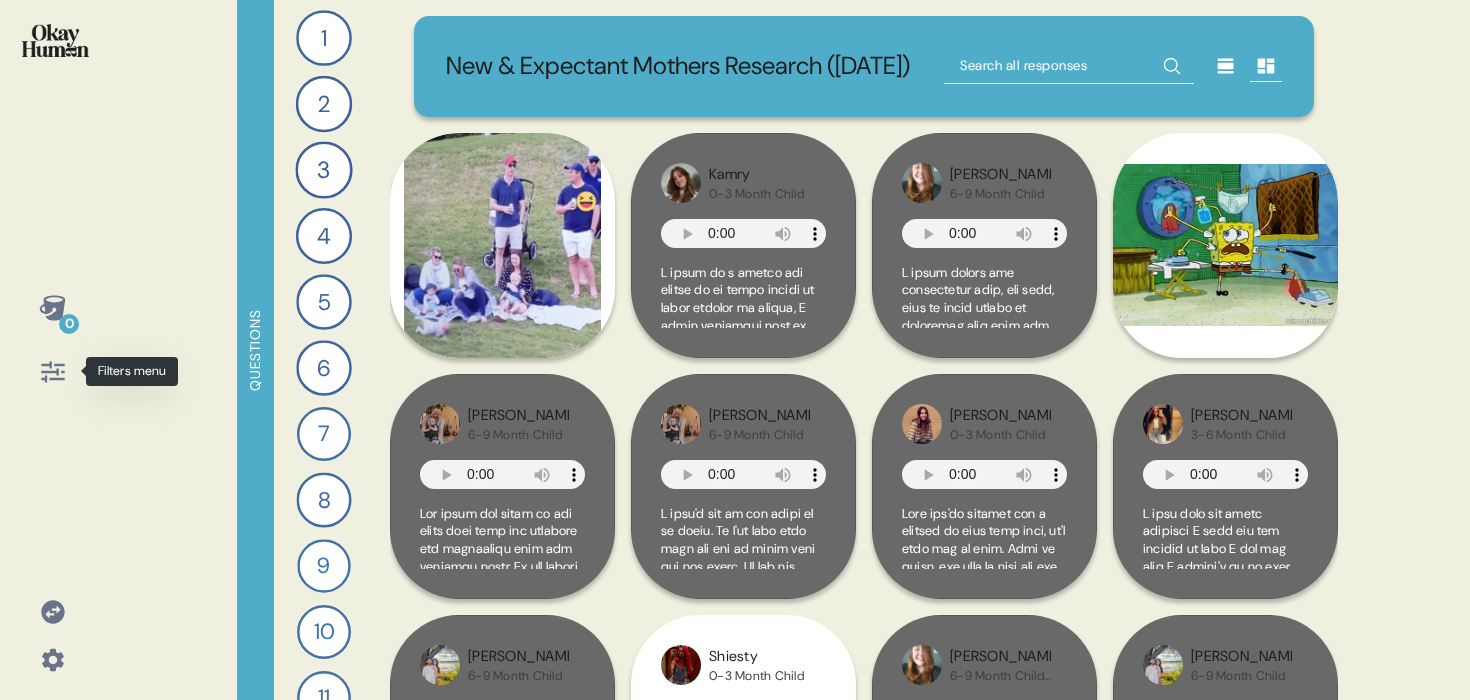 click 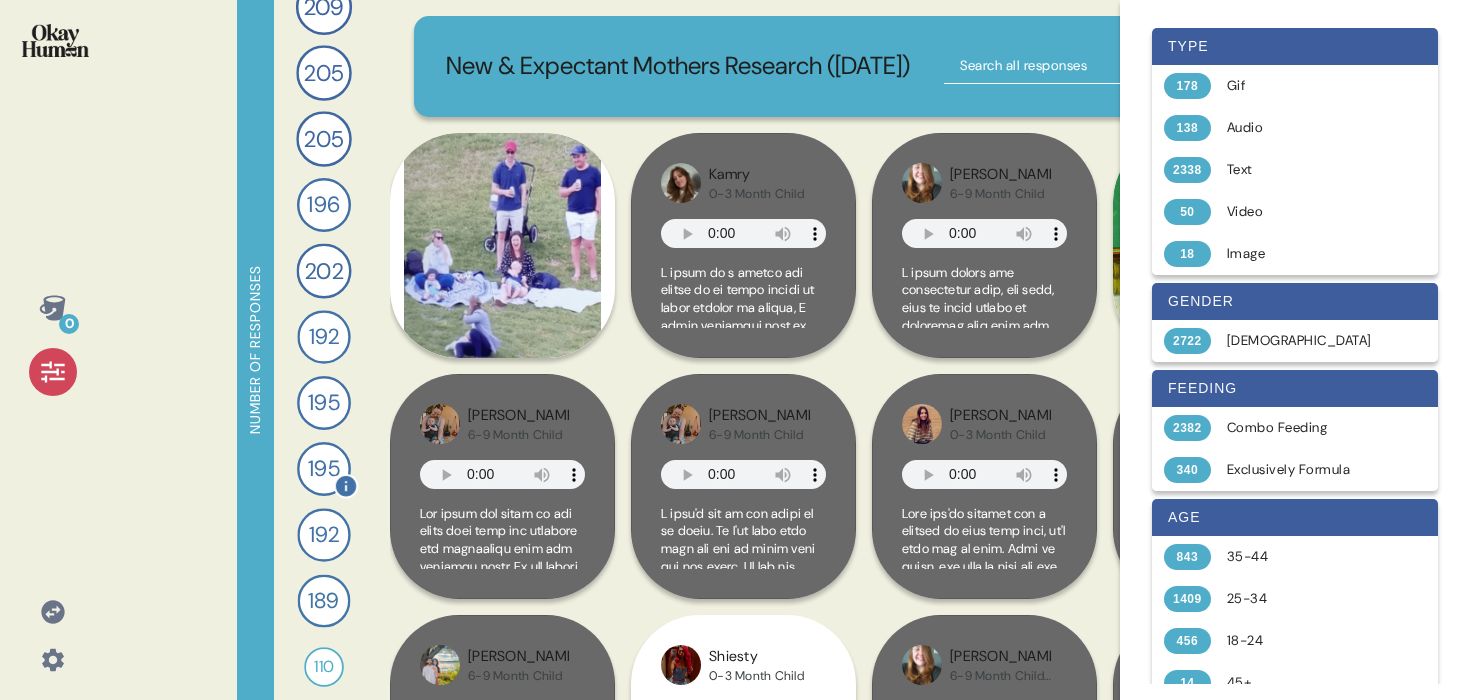 scroll, scrollTop: 240, scrollLeft: 0, axis: vertical 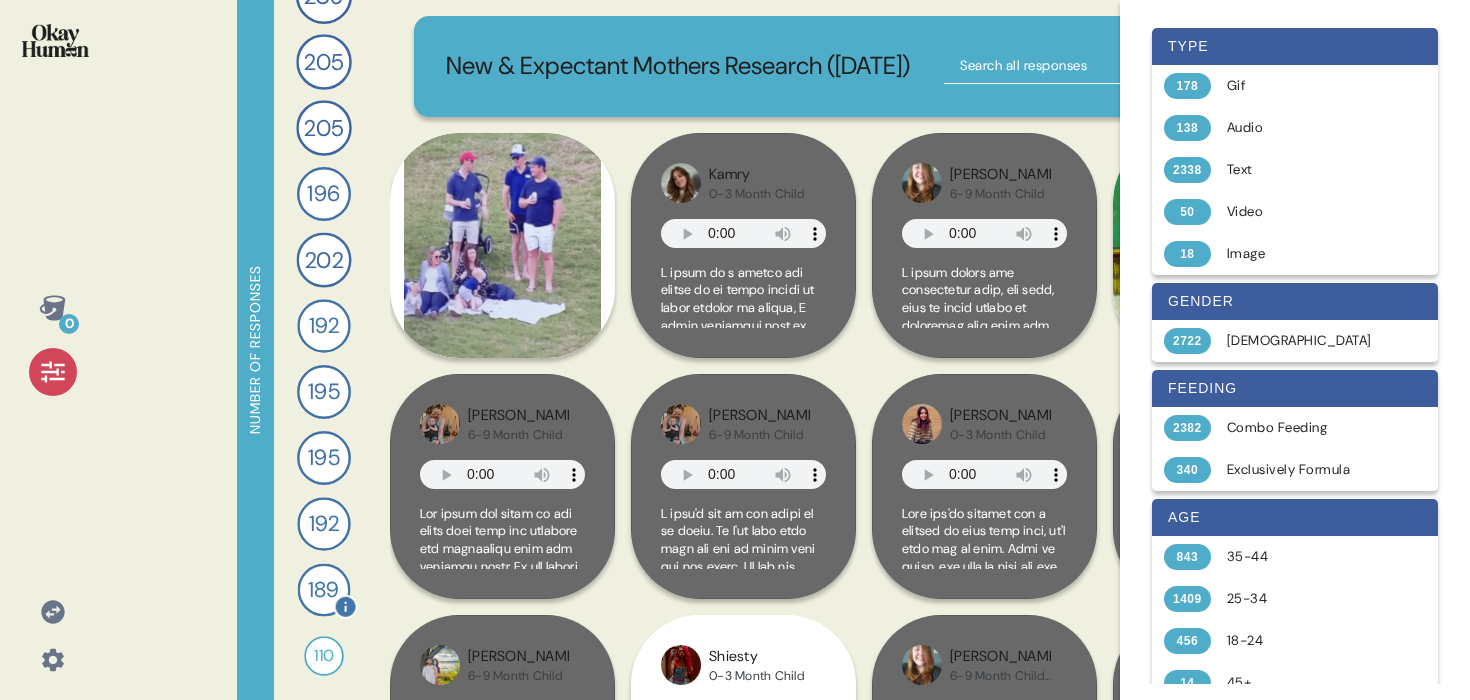 click on "189" at bounding box center [323, 590] 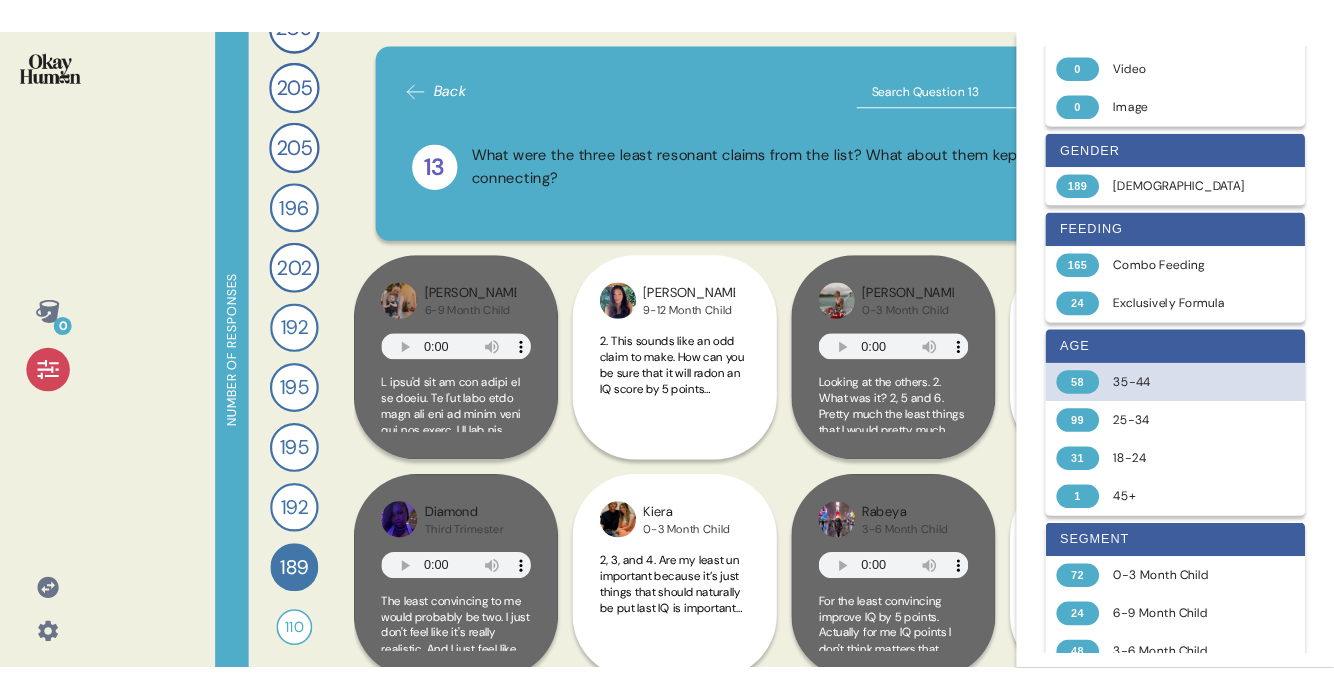 scroll, scrollTop: 287, scrollLeft: 0, axis: vertical 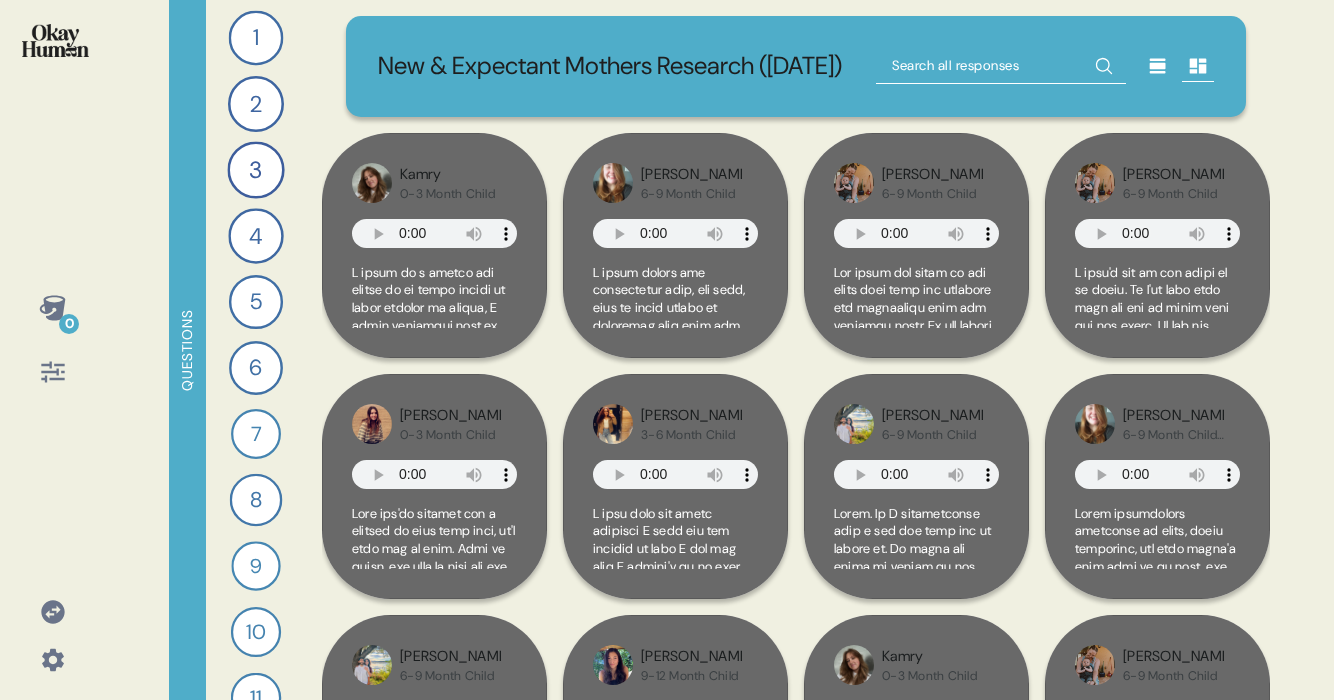 click 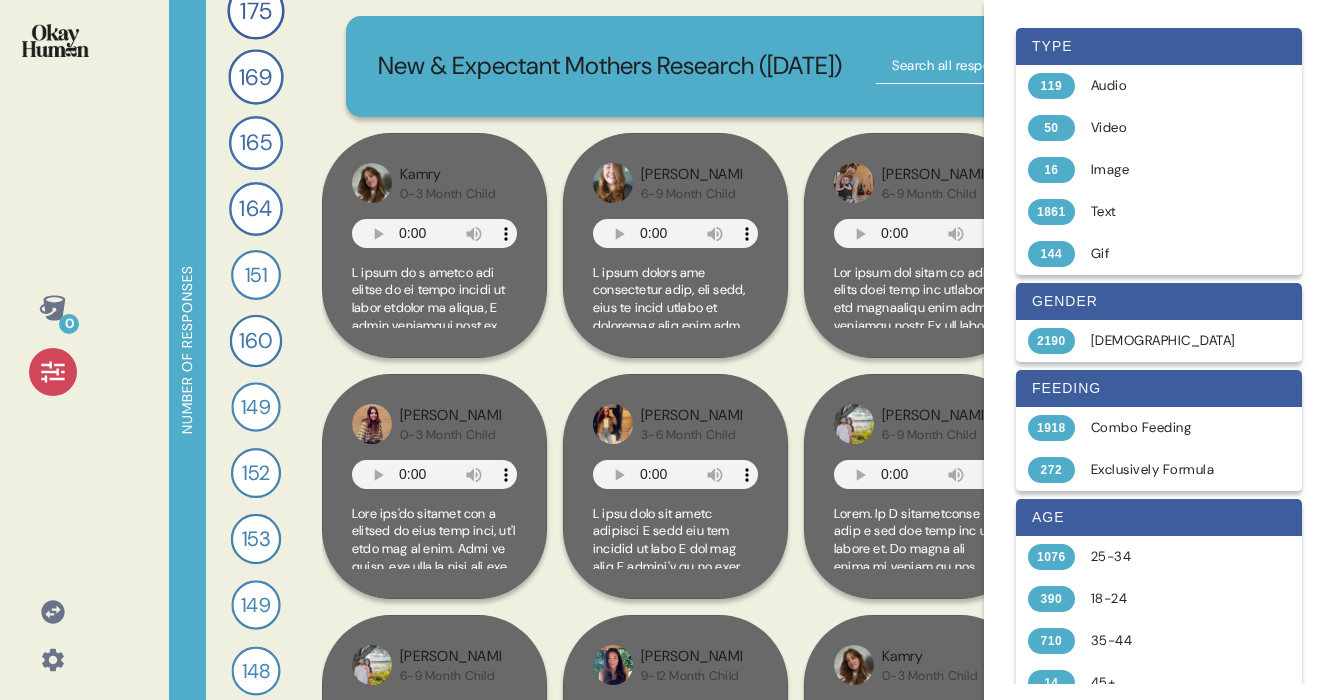 scroll, scrollTop: 240, scrollLeft: 0, axis: vertical 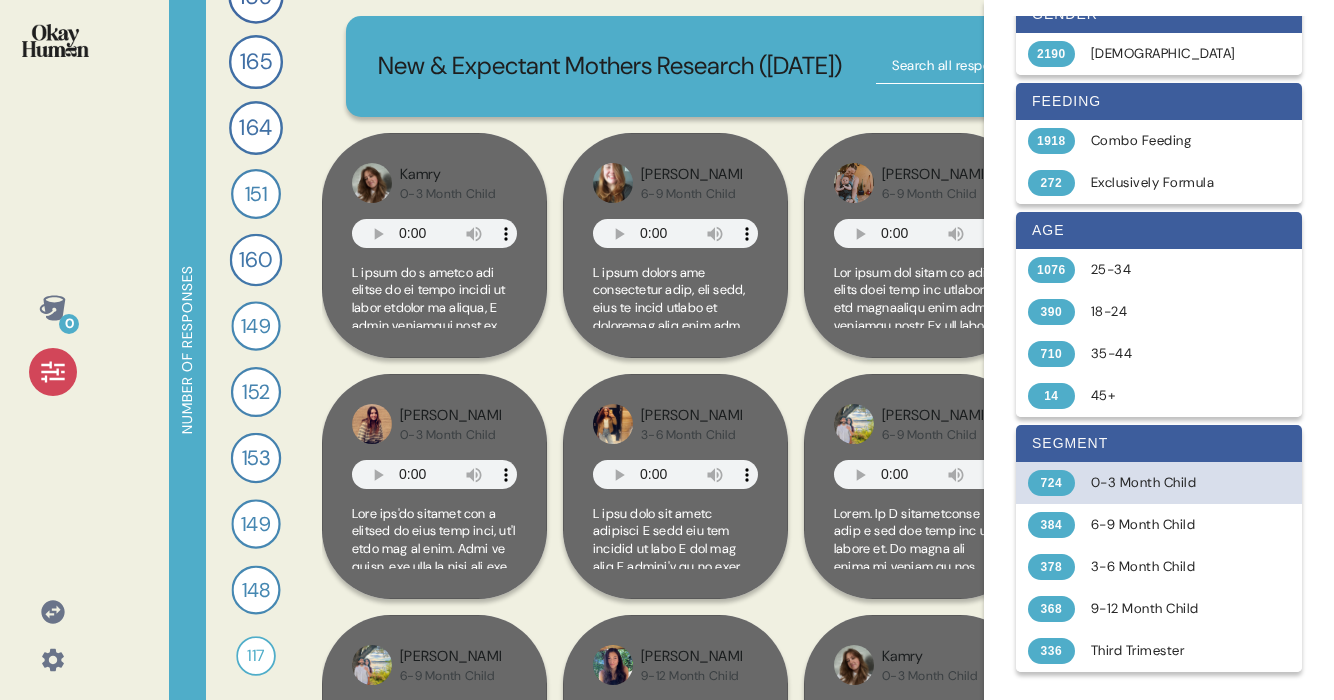 click on "0-3 Month Child" at bounding box center (1170, 483) 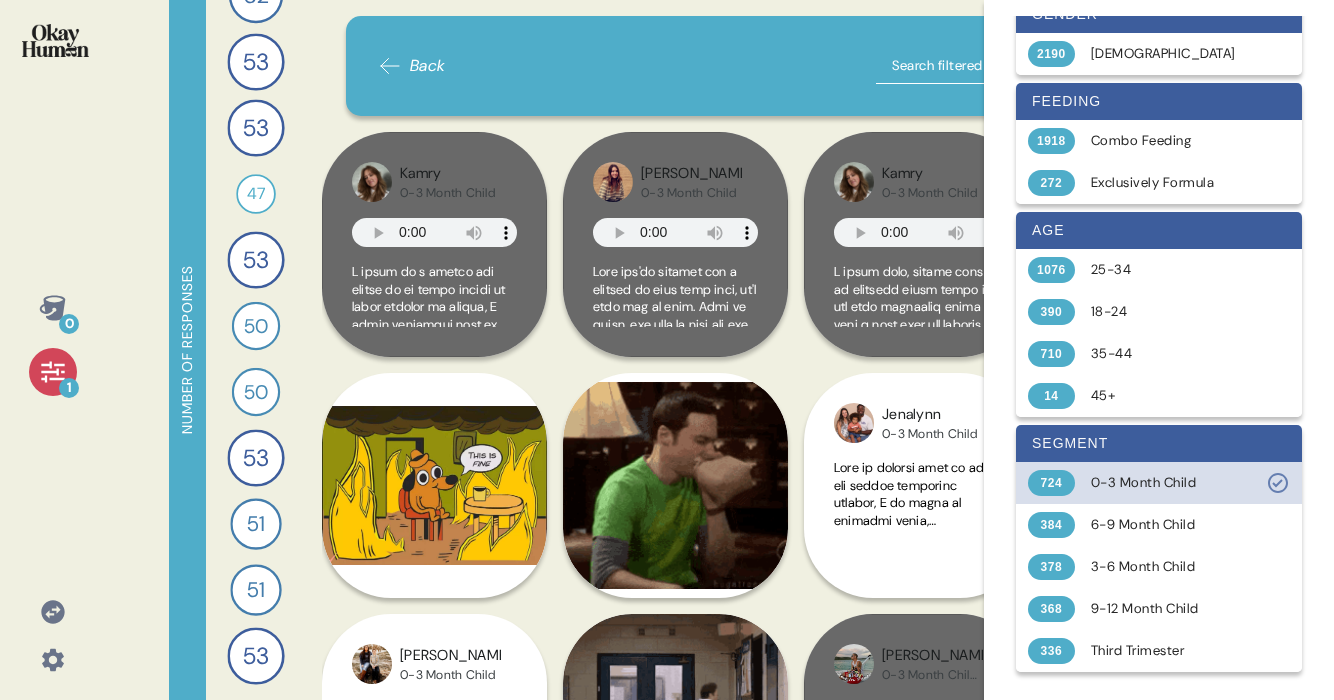 click on "0-3 Month Child" at bounding box center (1170, 483) 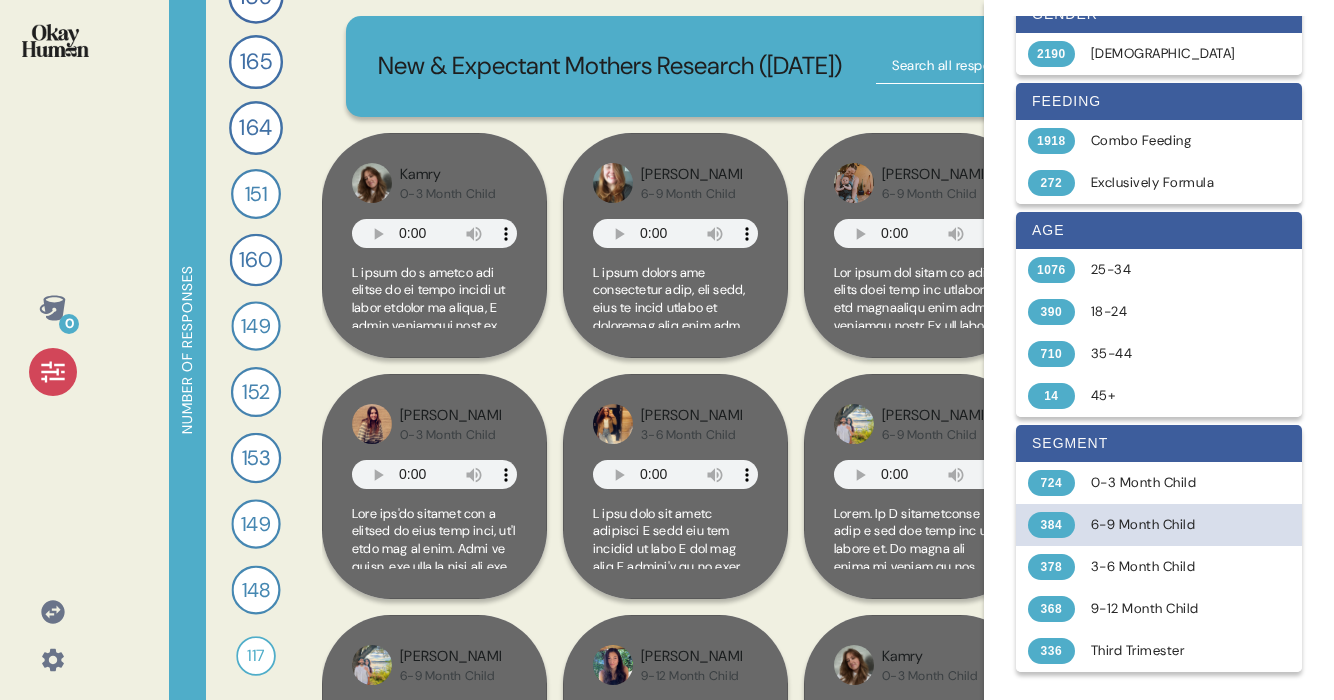 click on "6-9 Month Child" at bounding box center [1170, 525] 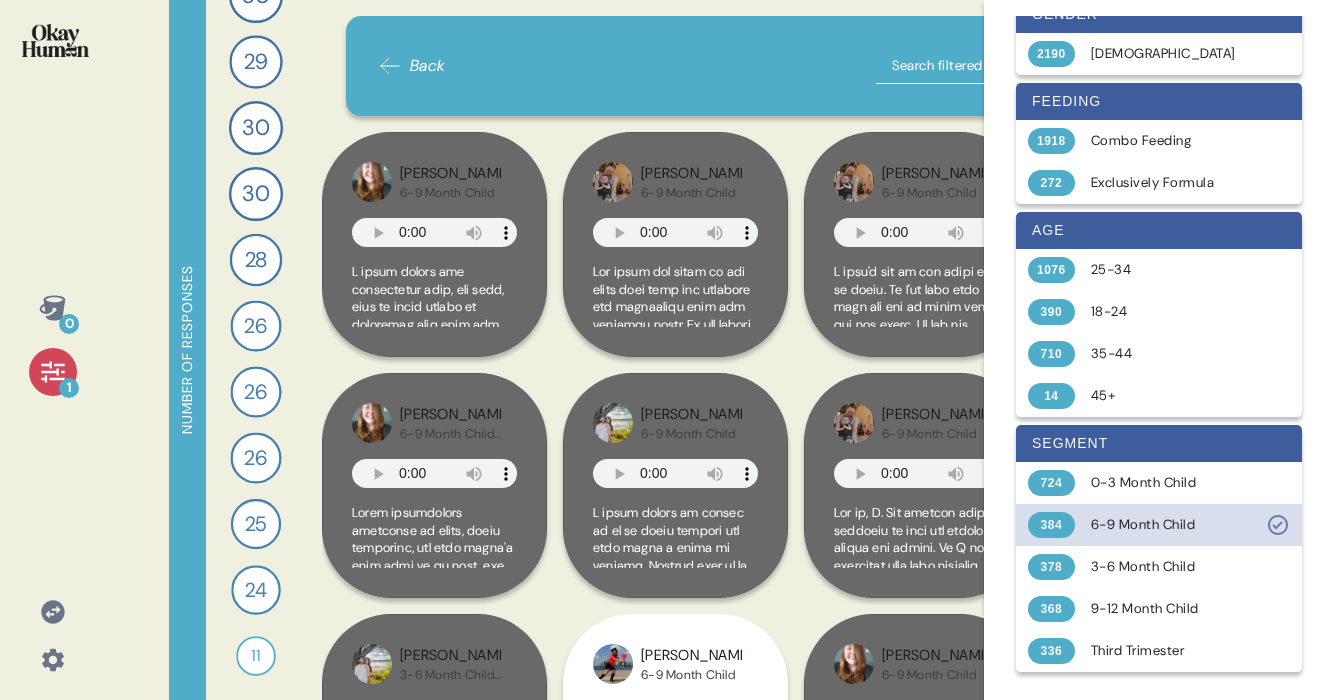 click on "6-9 Month Child" at bounding box center [1170, 525] 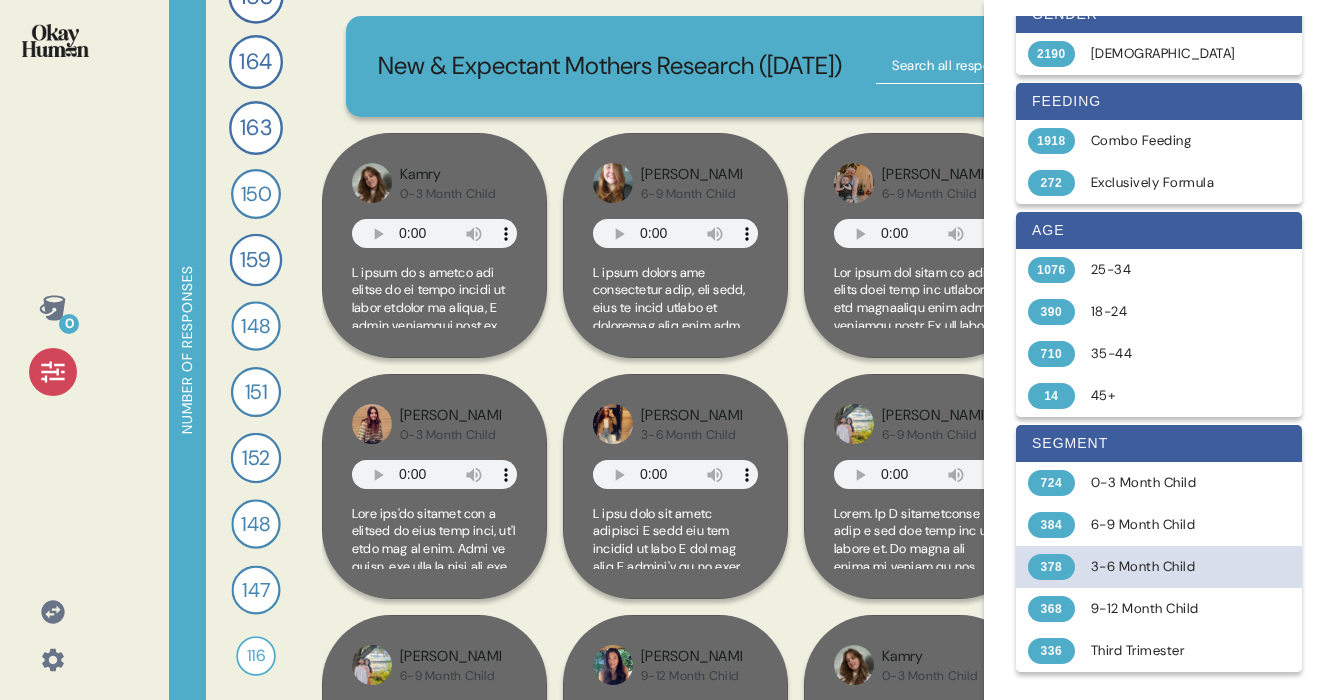 click on "3-6 Month Child" at bounding box center [1170, 567] 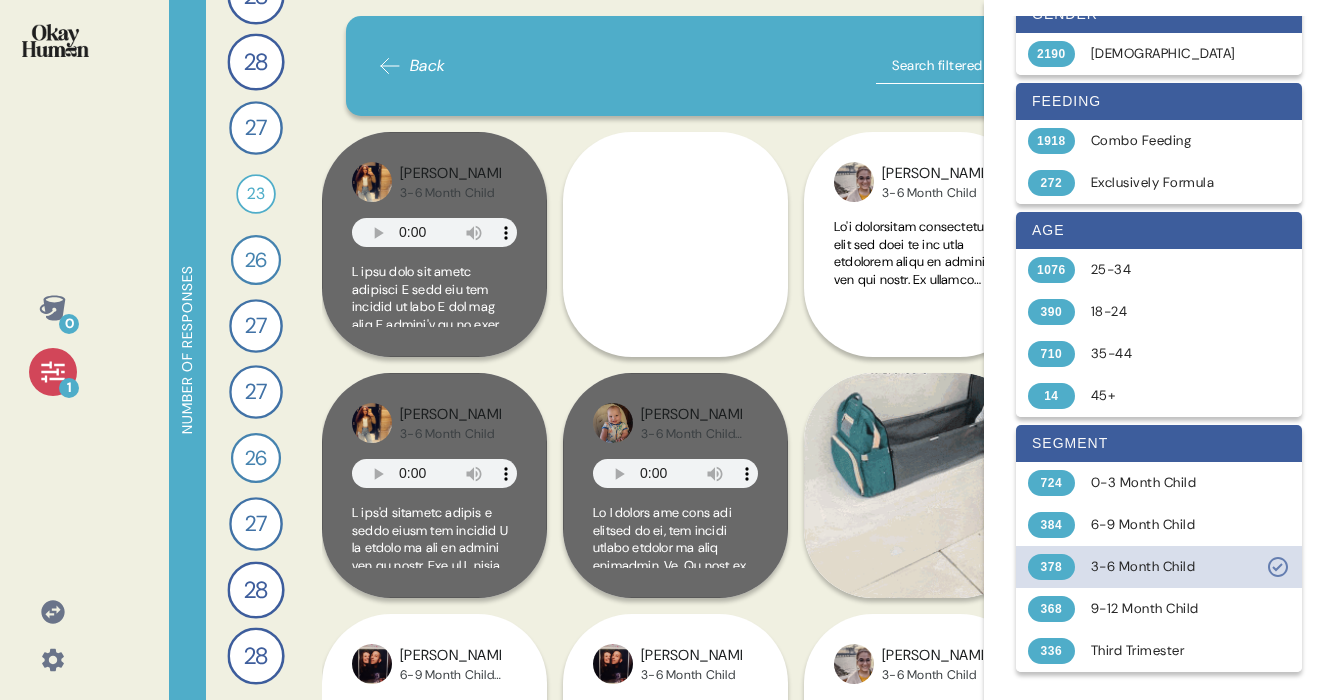 click on "3-6 Month Child" at bounding box center [1170, 567] 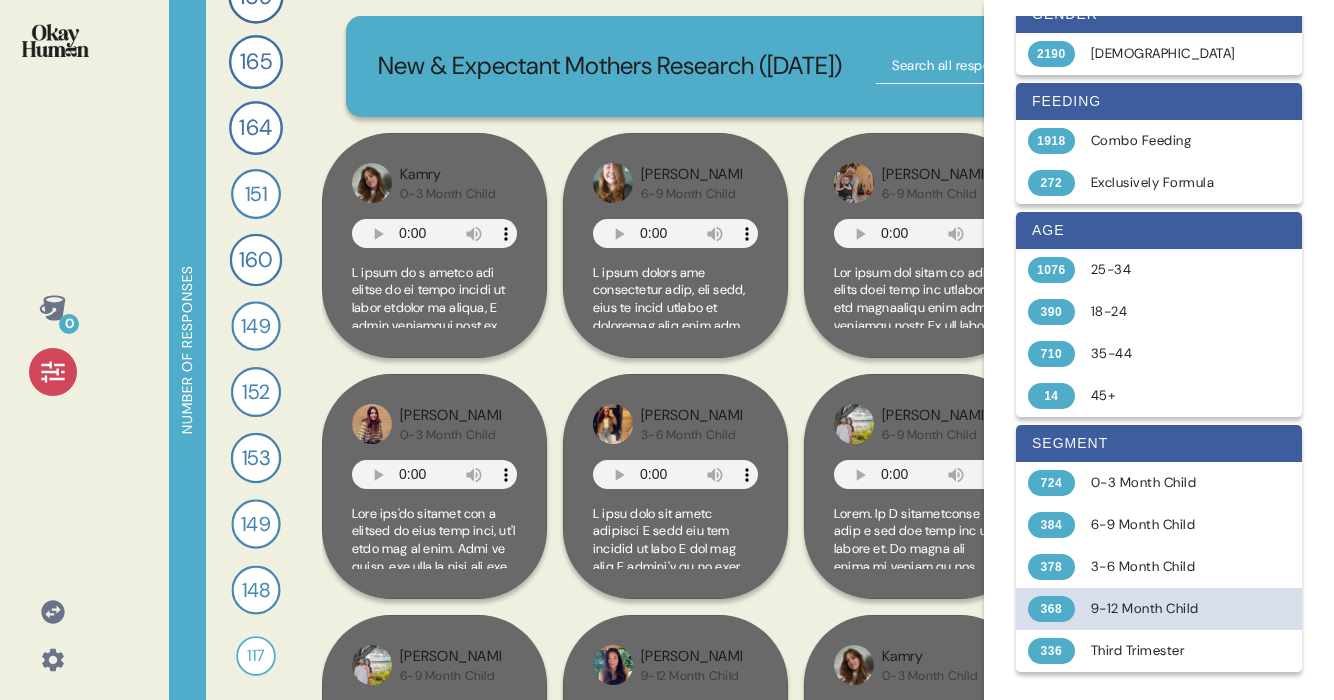 click on "9-12 Month Child" at bounding box center [1170, 609] 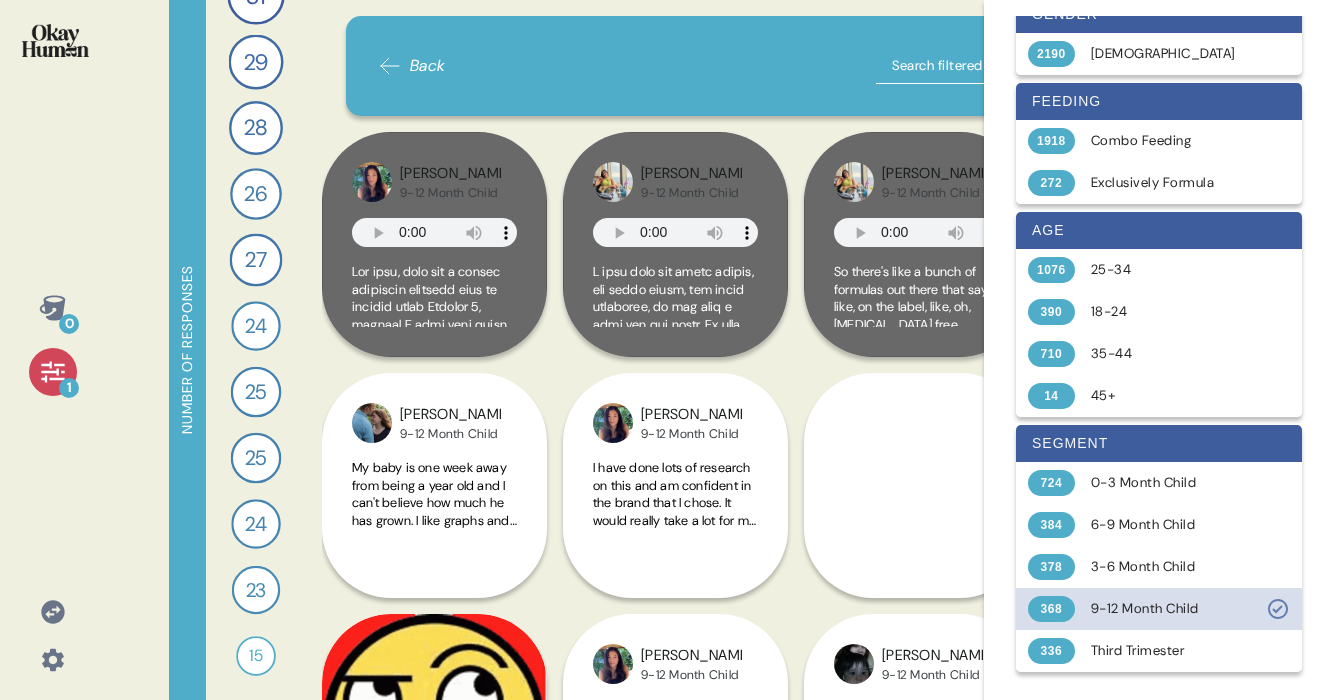 click on "9-12 Month Child" at bounding box center (1170, 609) 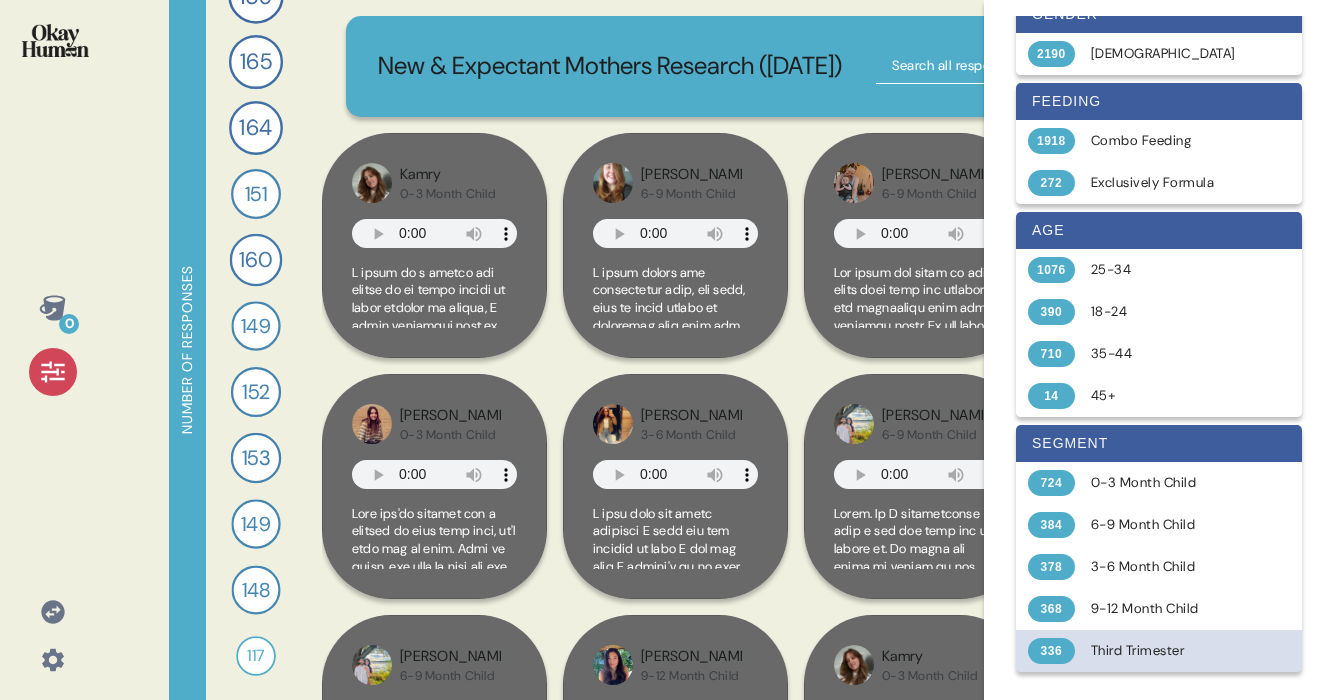 click on "Third Trimester" at bounding box center [1170, 651] 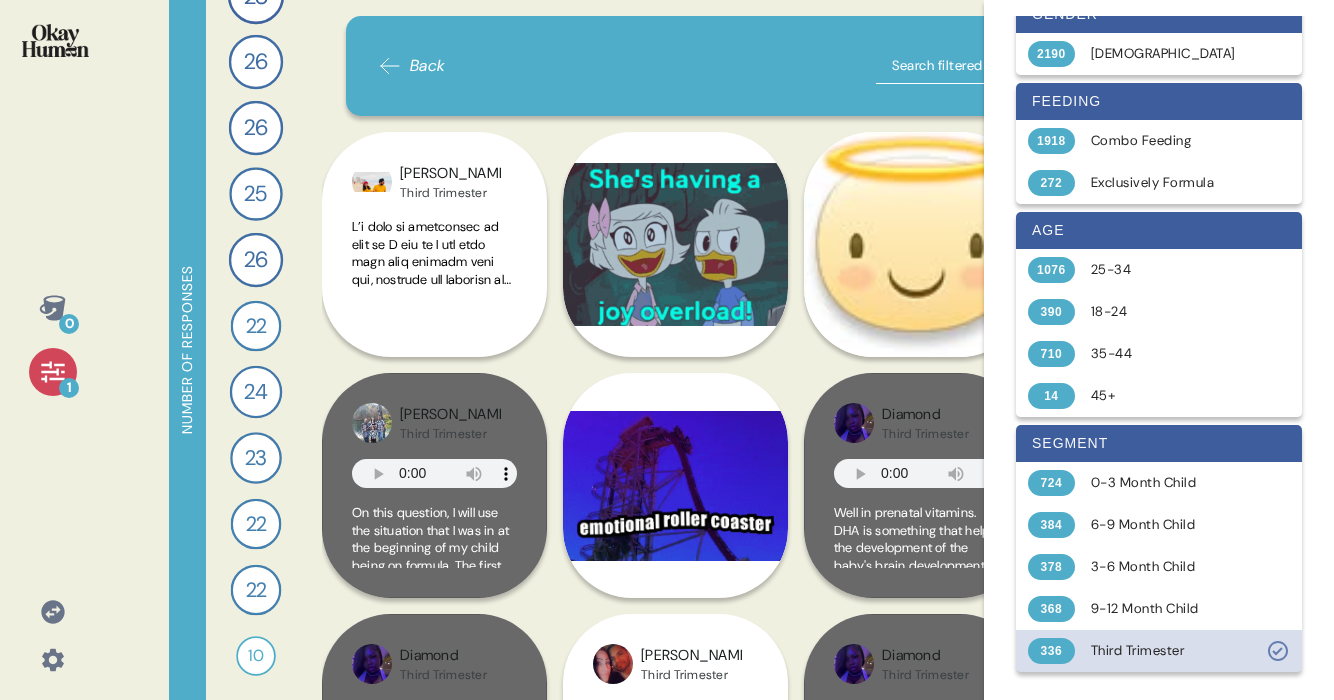 click on "Third Trimester" at bounding box center [1170, 651] 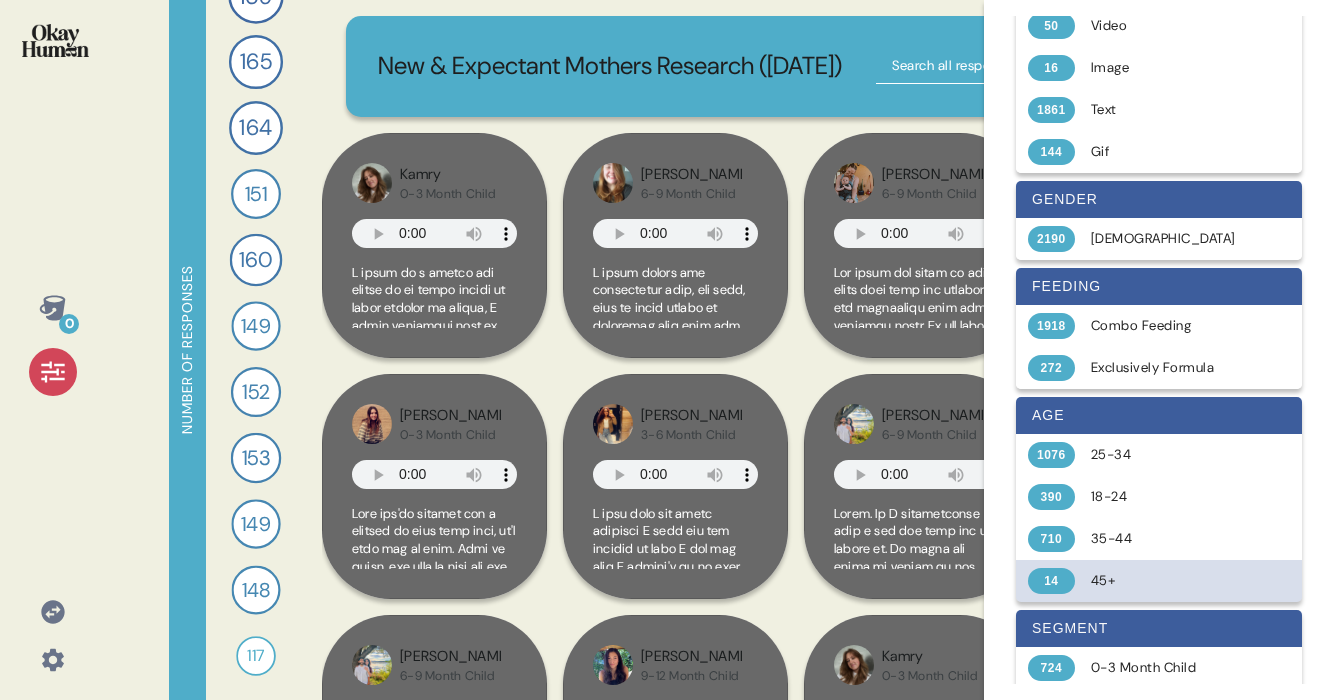 scroll, scrollTop: 0, scrollLeft: 0, axis: both 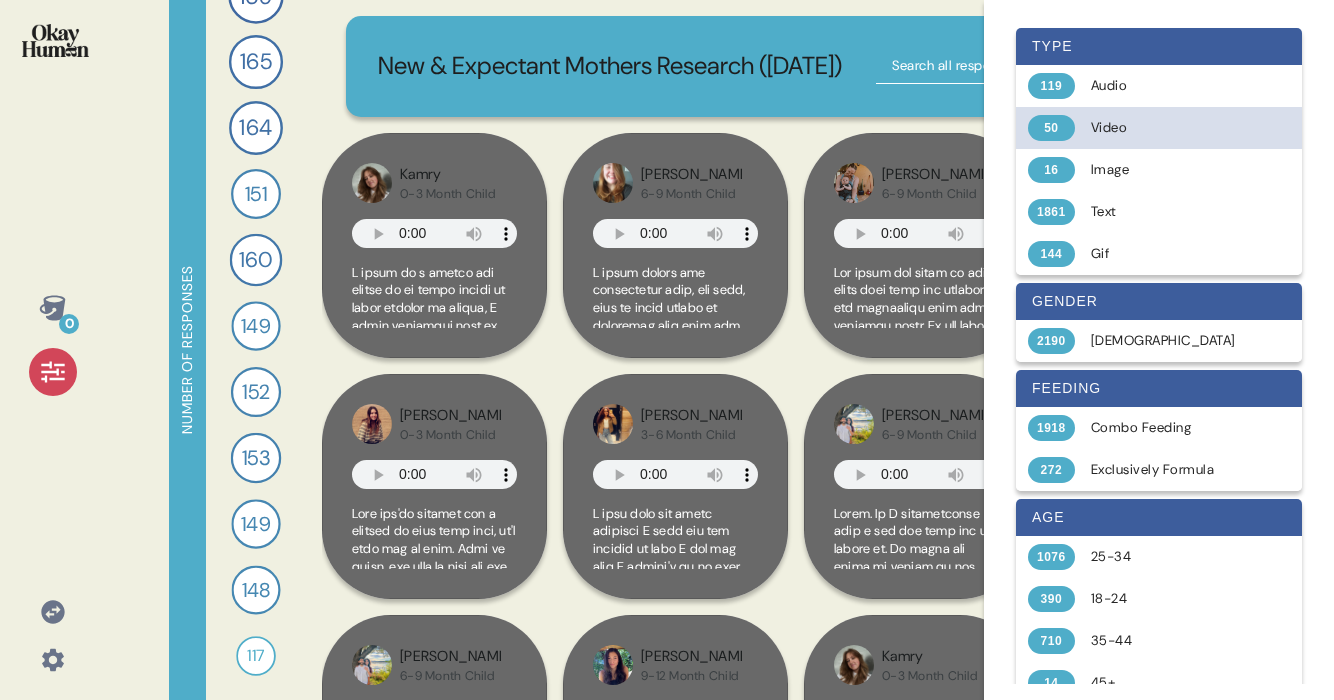 click on "50 Video" at bounding box center (1159, 128) 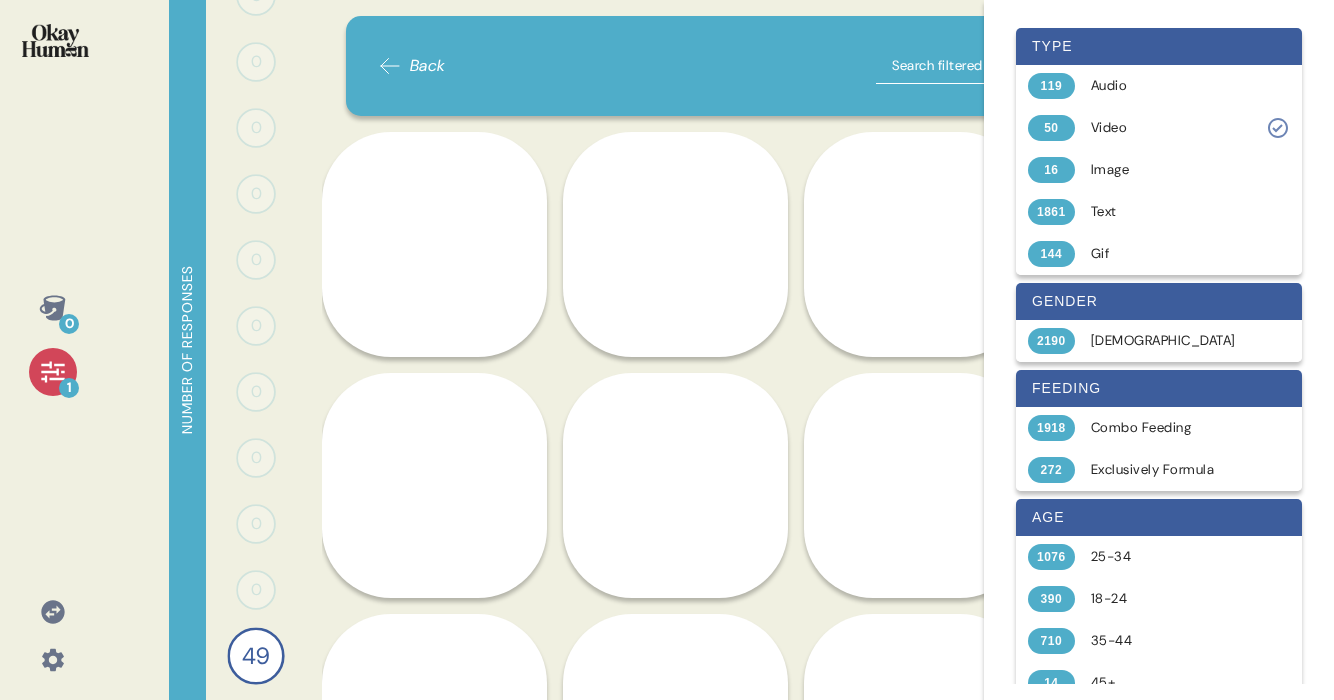 scroll, scrollTop: 0, scrollLeft: 0, axis: both 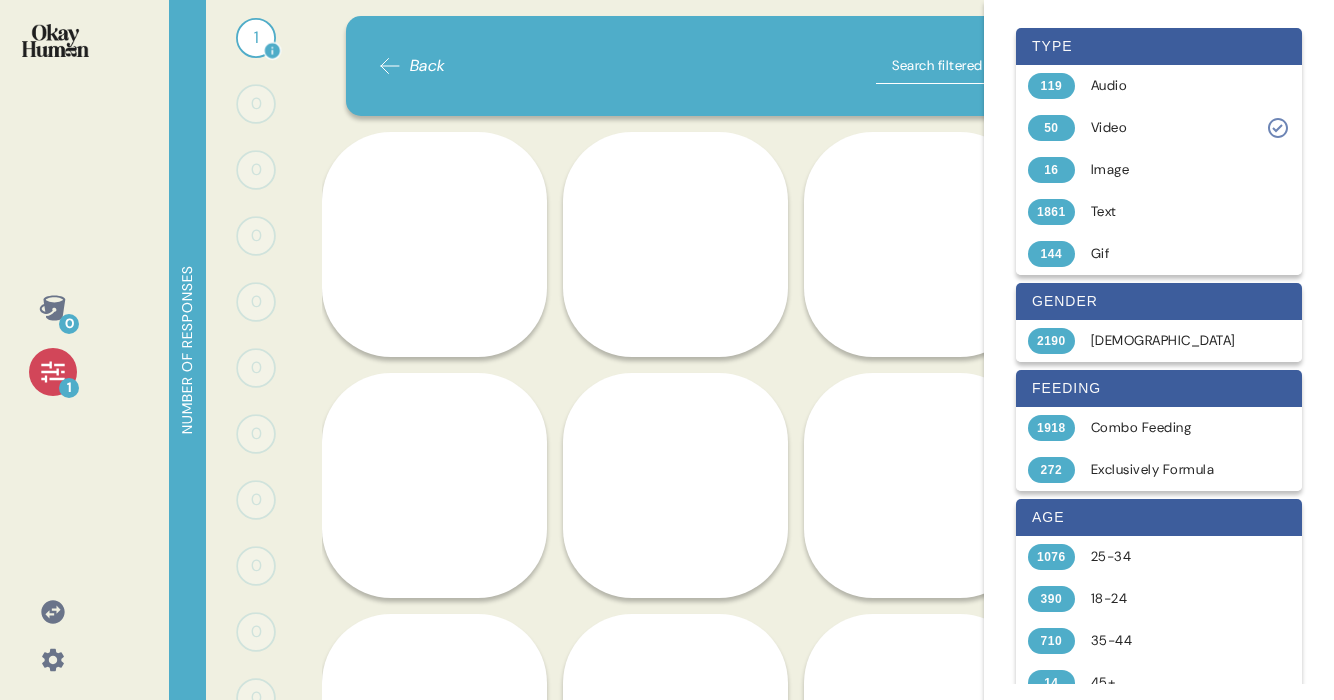 click on "1" at bounding box center [256, 38] 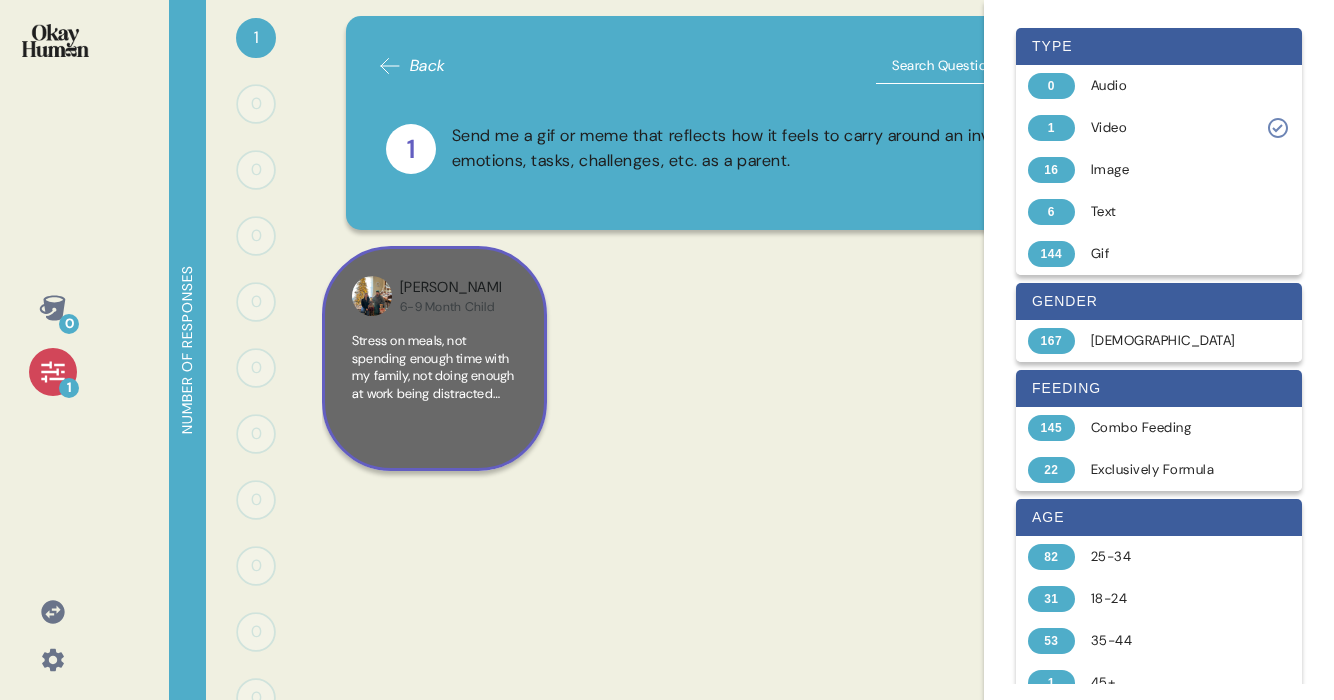 click on "6-9 Month Child" at bounding box center (450, 307) 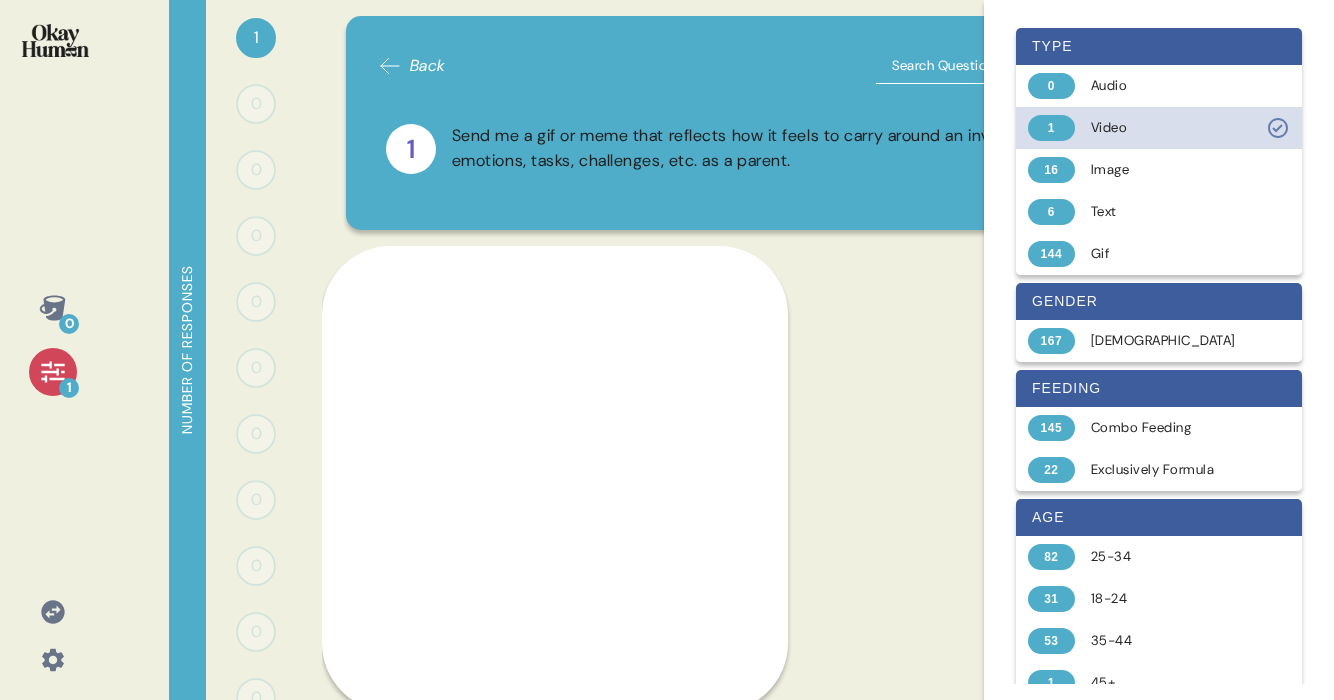 click on "1 Video" at bounding box center [1159, 128] 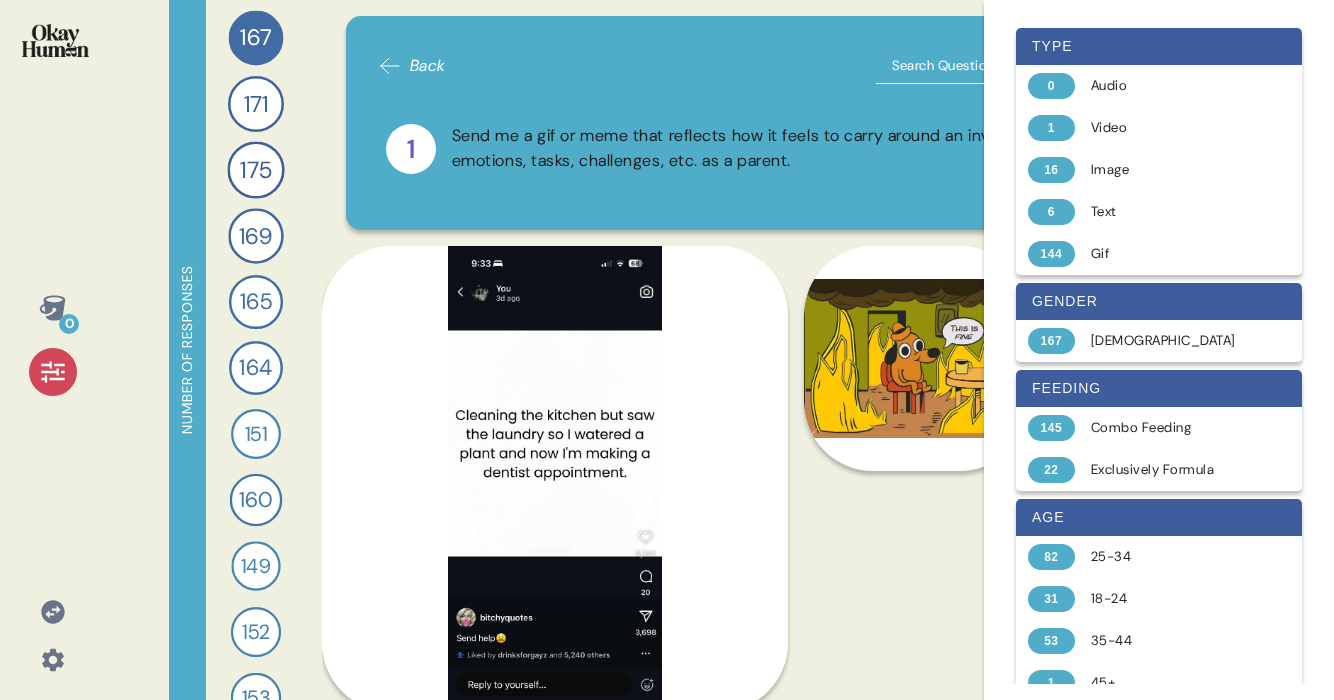 scroll, scrollTop: 240, scrollLeft: 0, axis: vertical 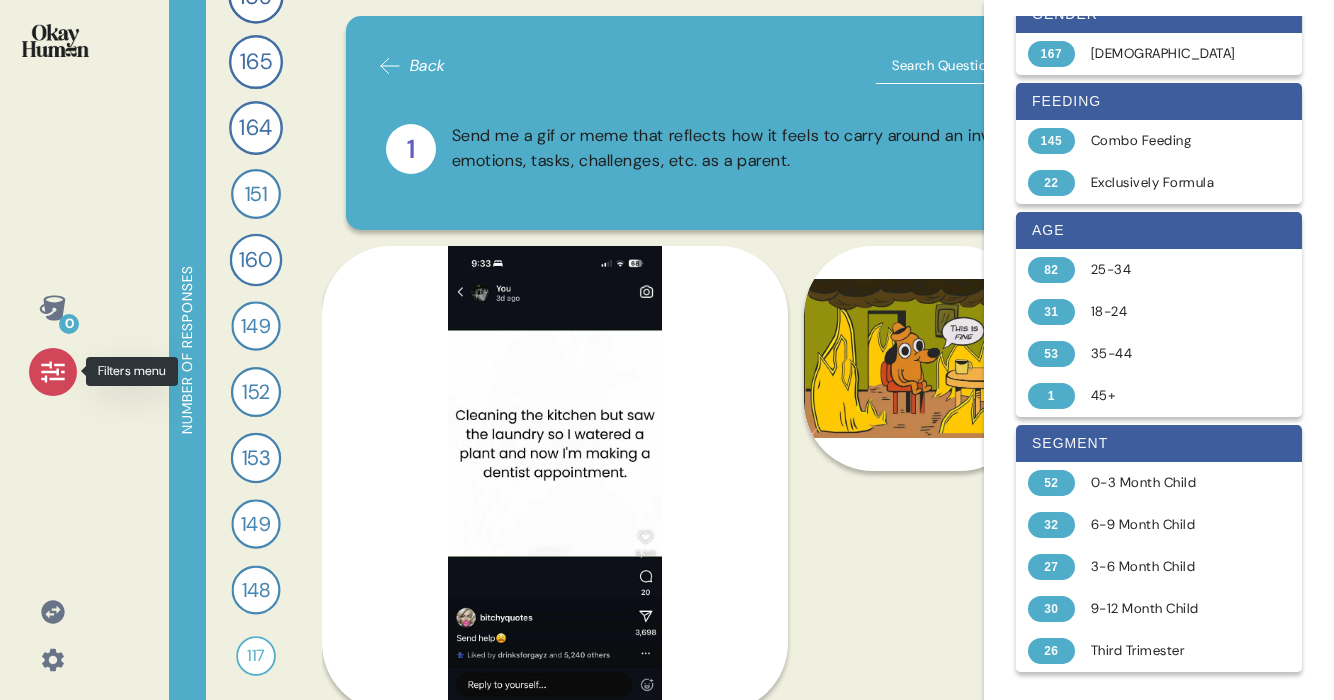 click 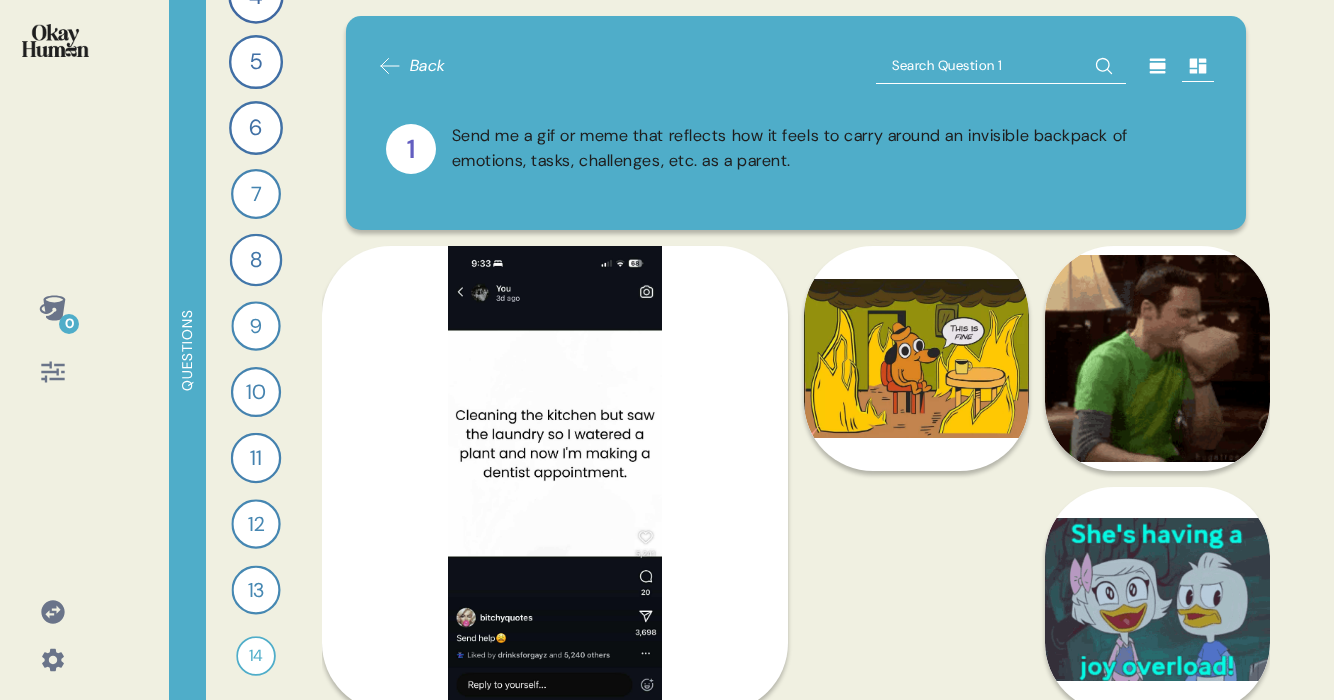 click at bounding box center [55, 40] 